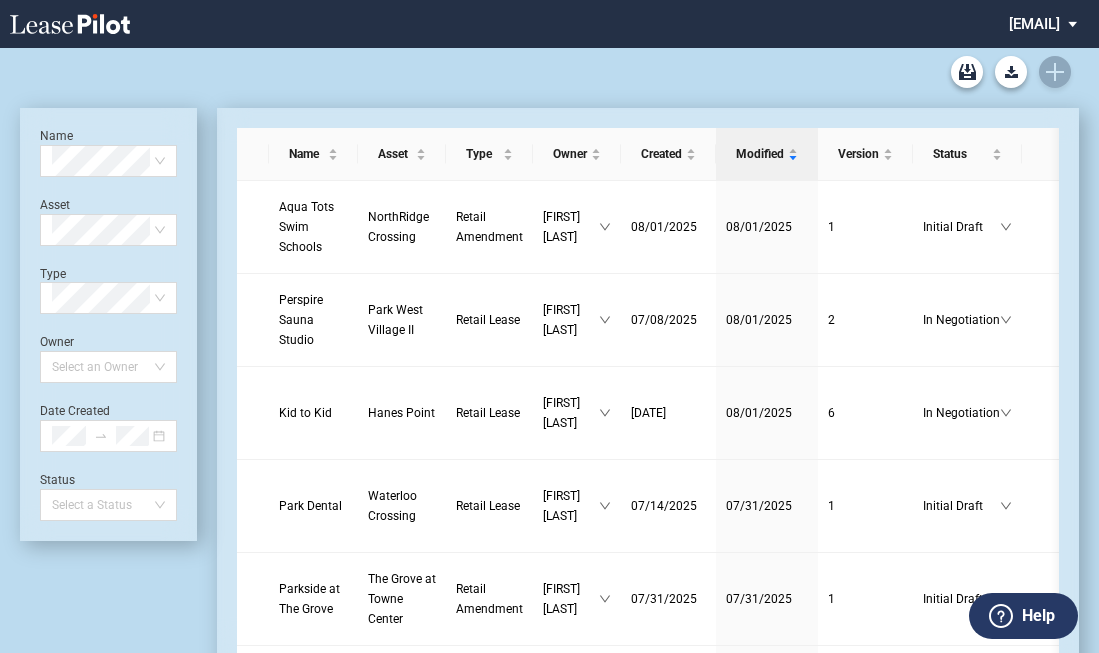 scroll, scrollTop: 0, scrollLeft: 0, axis: both 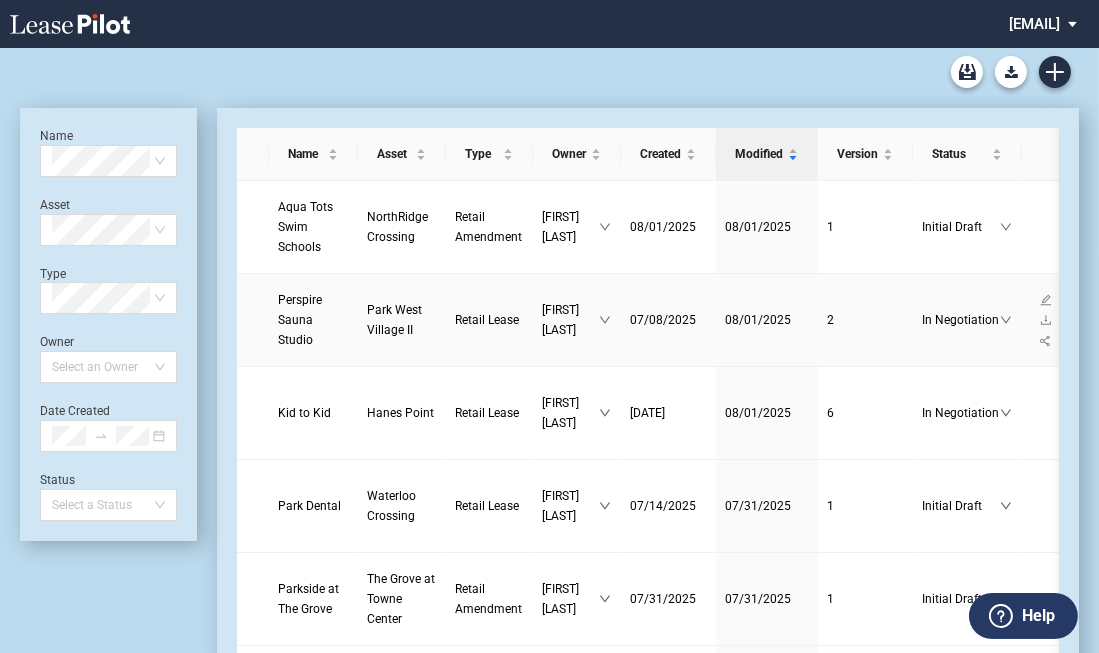 click on "Perspire Sauna Studio" at bounding box center (301, 320) 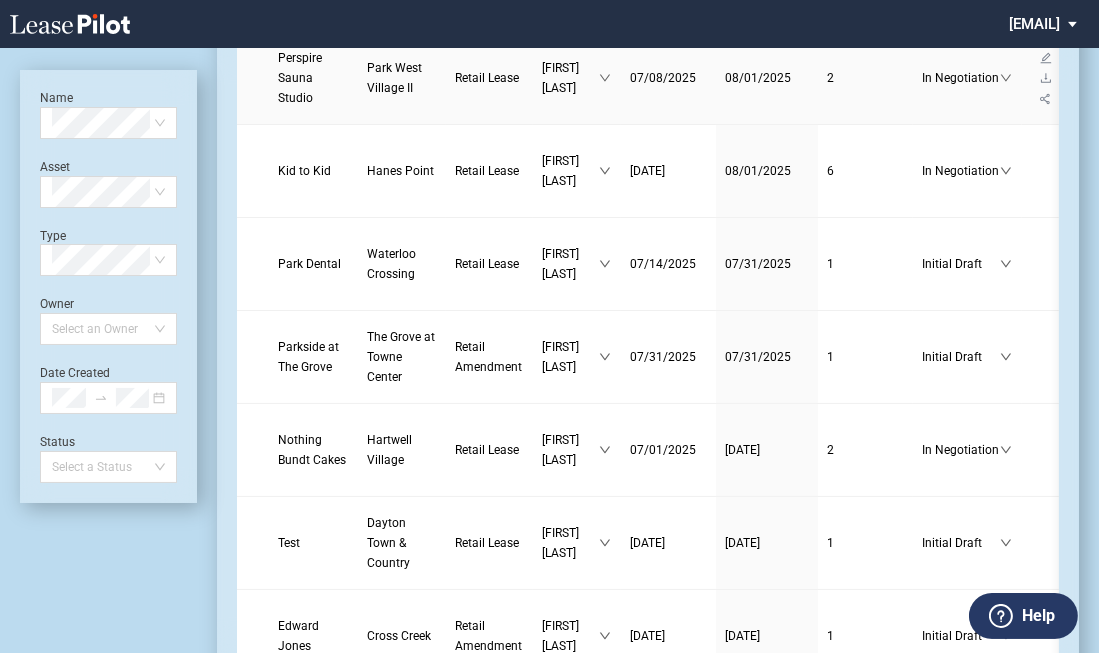 scroll, scrollTop: 320, scrollLeft: 0, axis: vertical 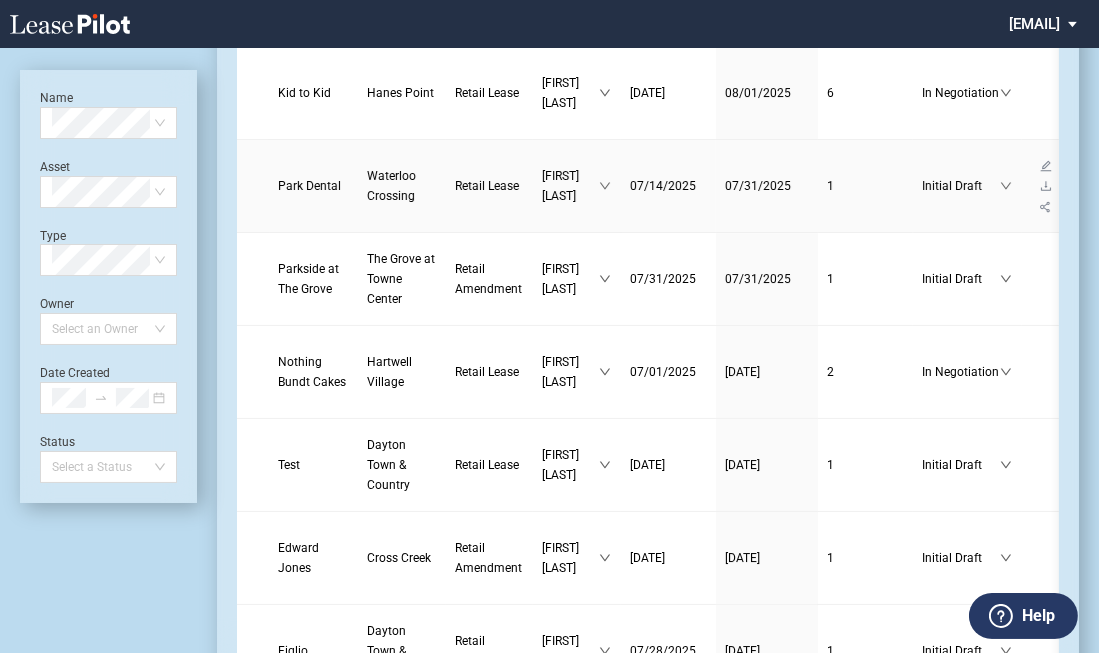 click on "Park Dental" at bounding box center [310, 186] 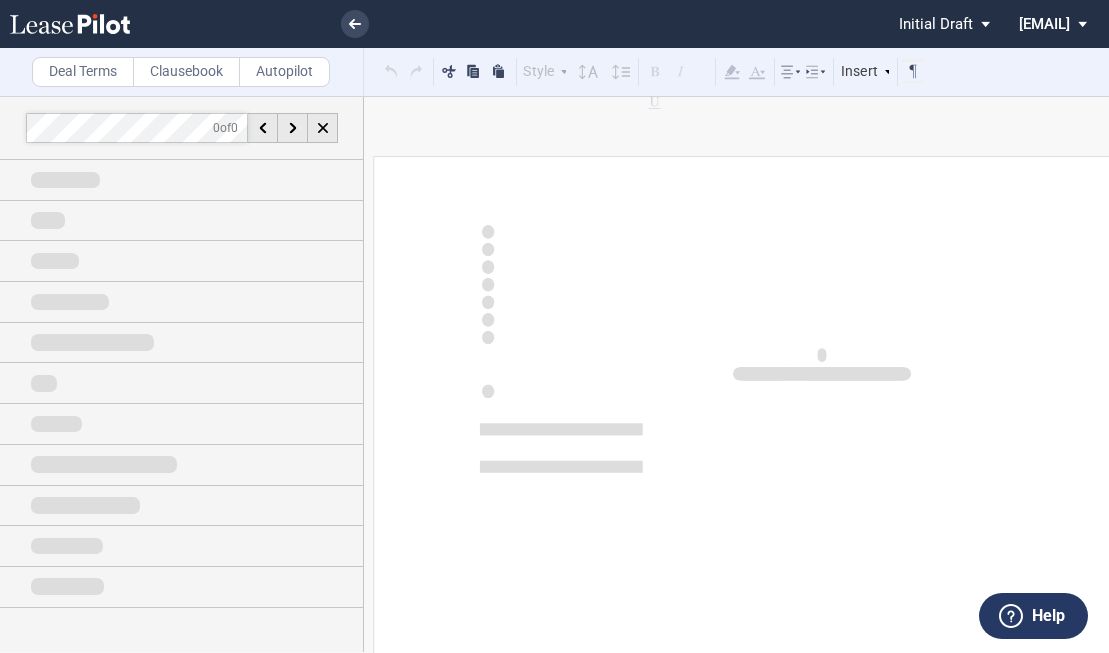 scroll, scrollTop: 0, scrollLeft: 0, axis: both 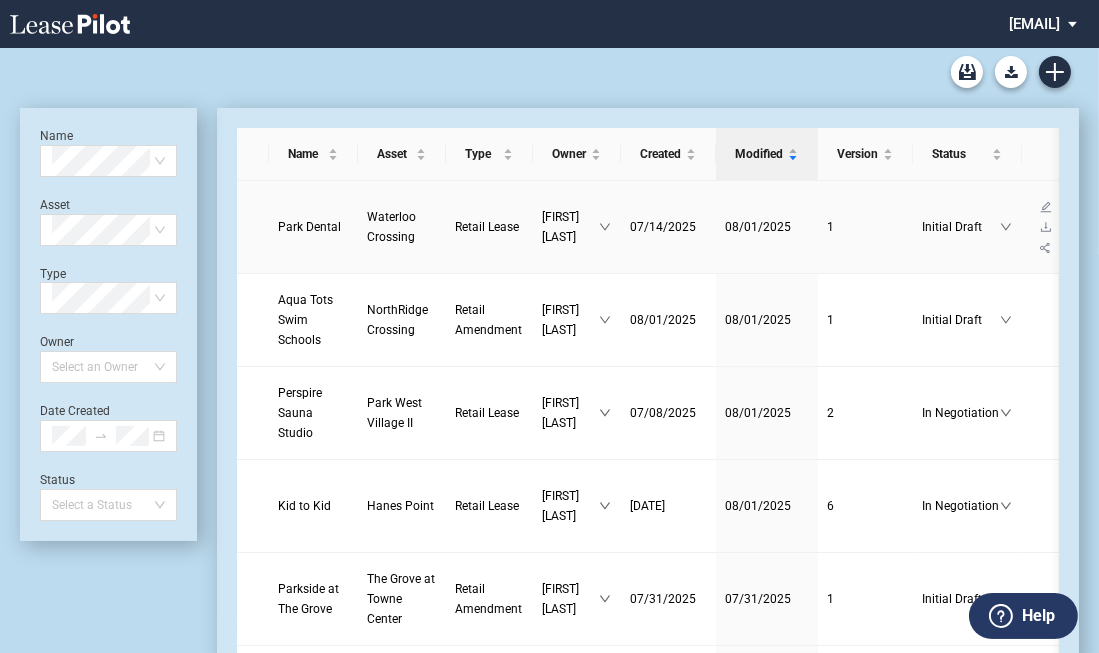 click on "Park Dental" at bounding box center (310, 227) 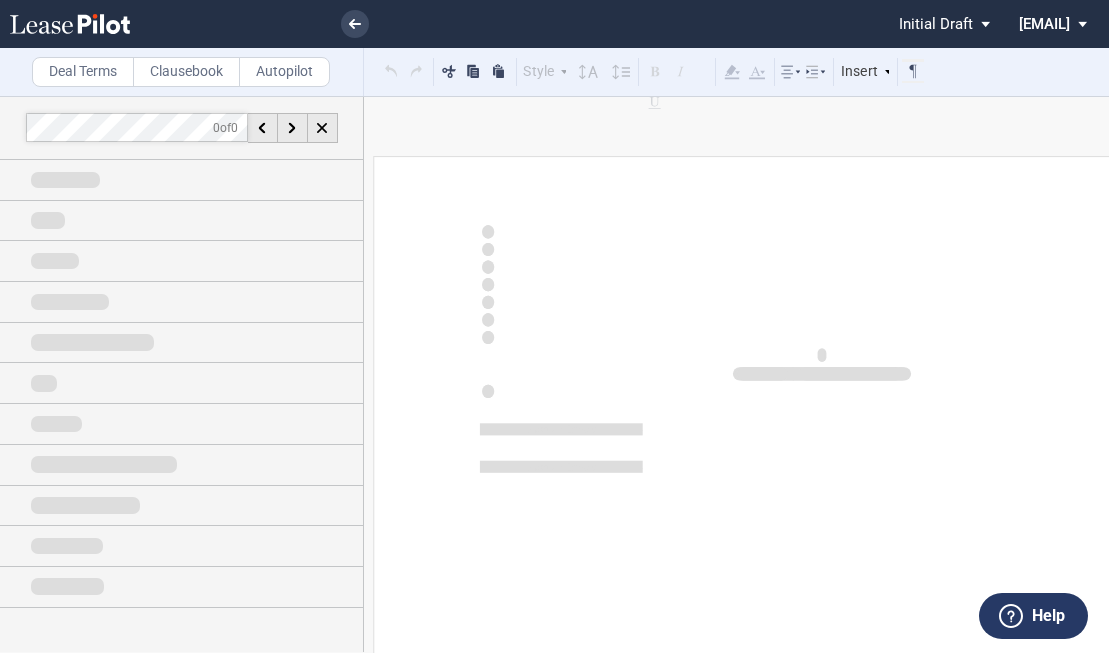 scroll, scrollTop: 0, scrollLeft: 0, axis: both 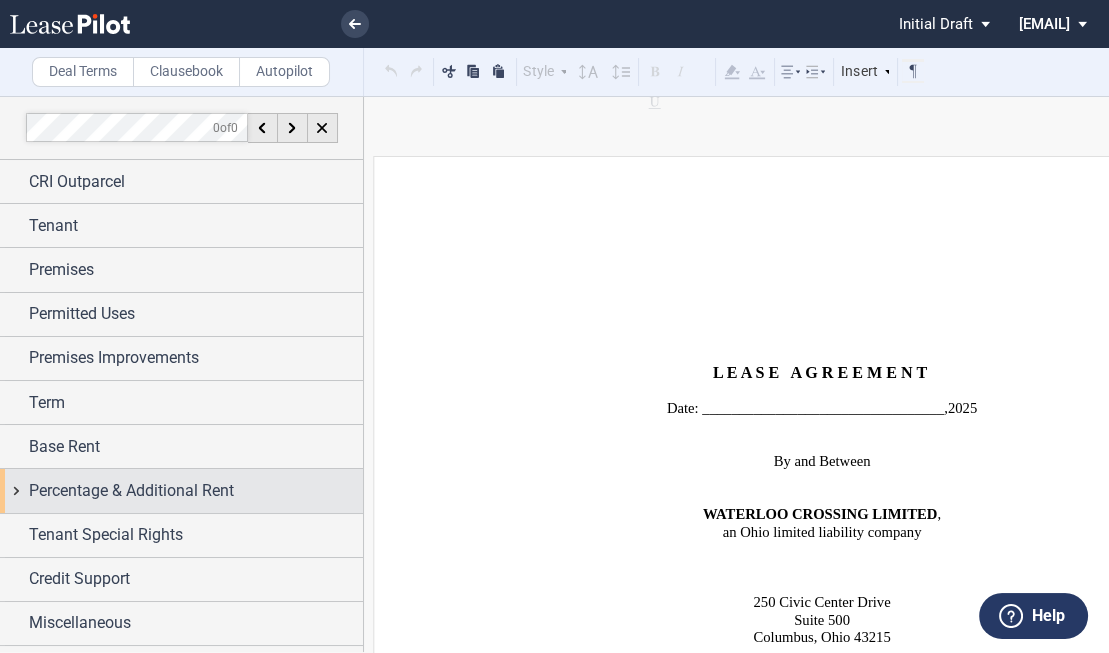 click on "Percentage & Additional Rent" at bounding box center (131, 491) 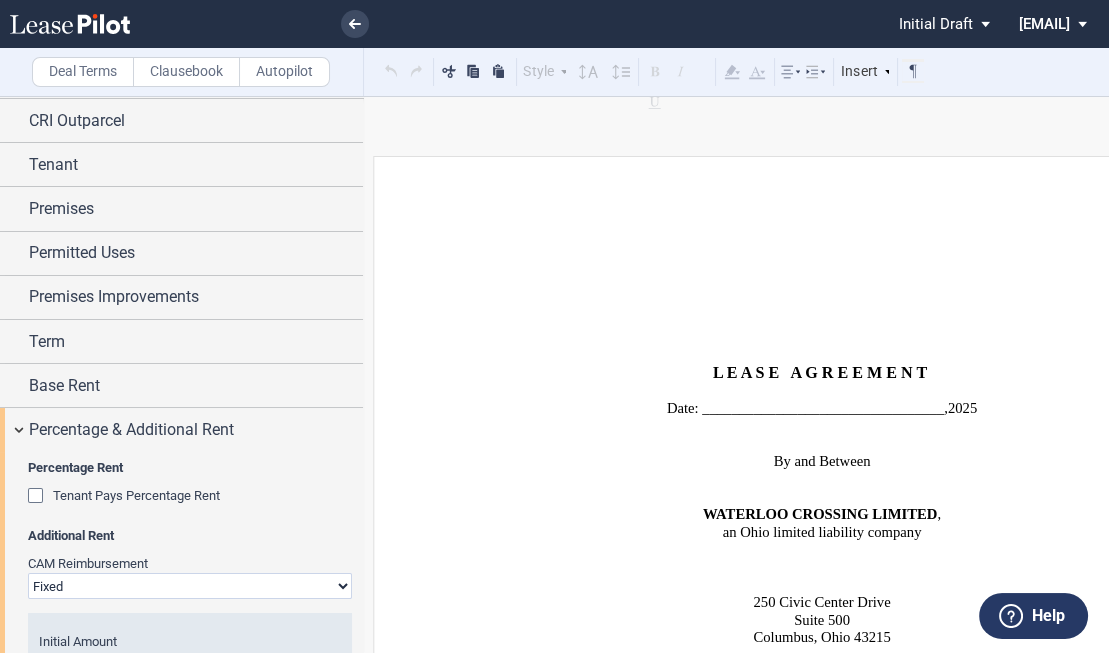 scroll, scrollTop: 320, scrollLeft: 0, axis: vertical 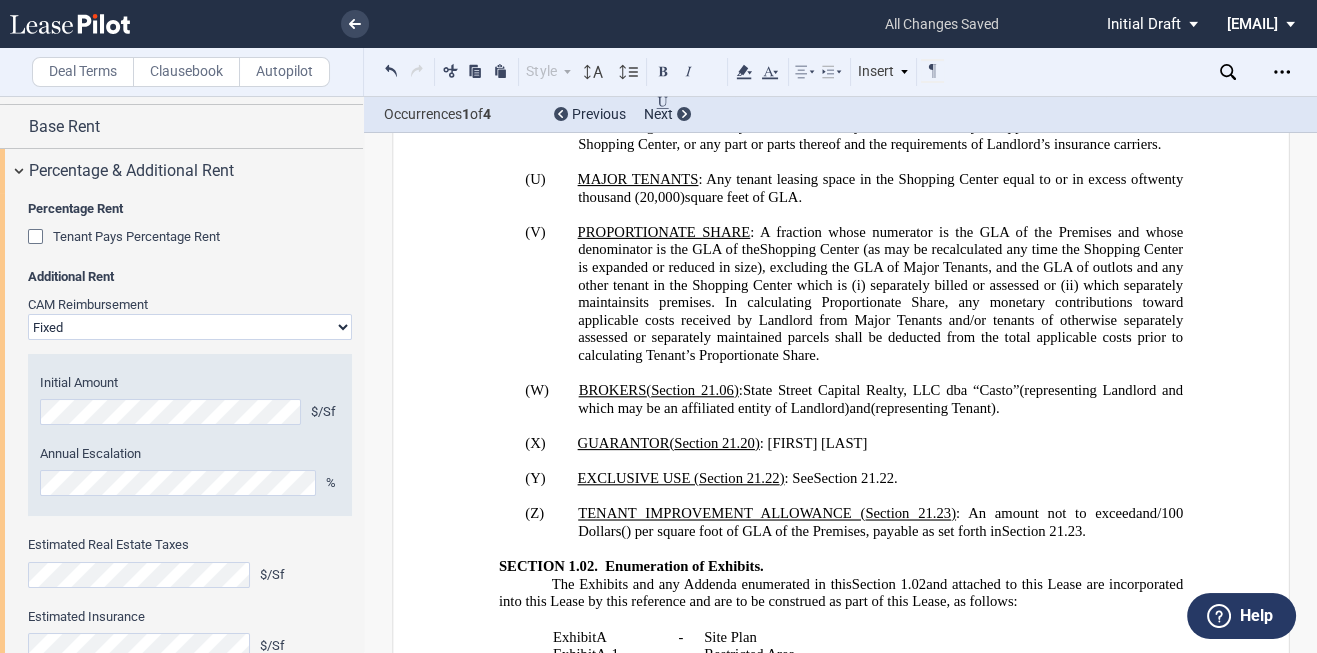 drag, startPoint x: 1306, startPoint y: 142, endPoint x: 1308, endPoint y: 203, distance: 61.03278 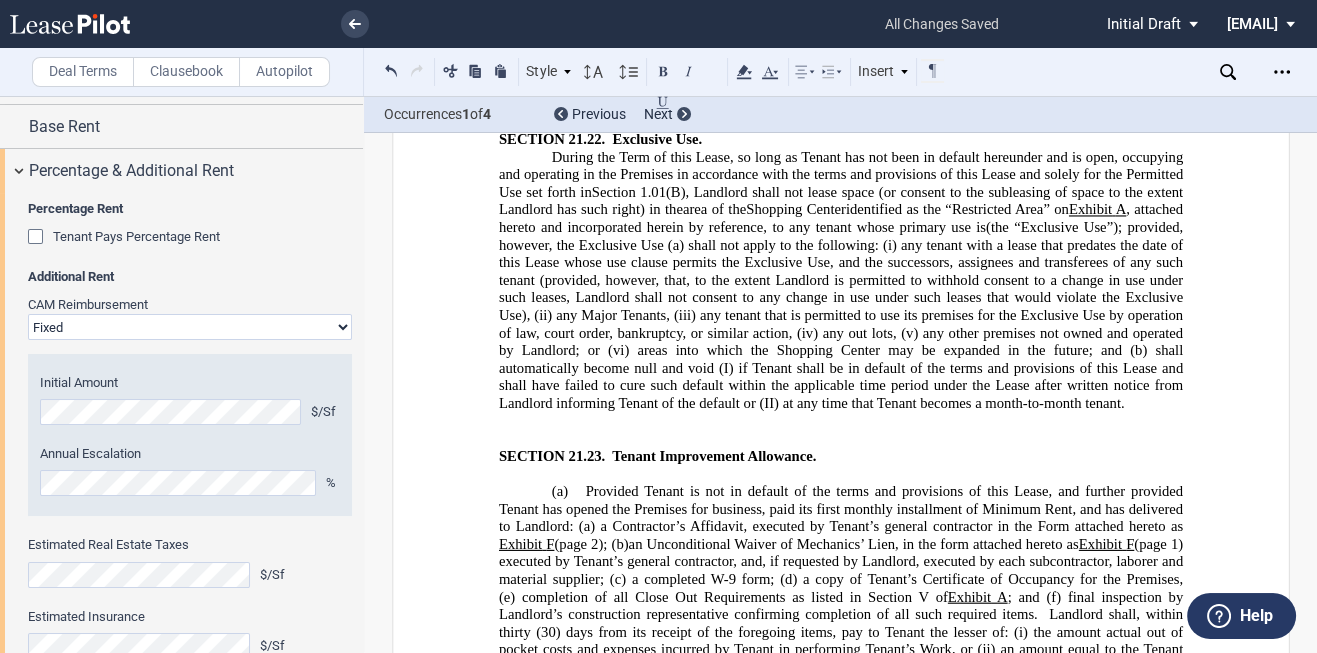 scroll, scrollTop: 30071, scrollLeft: 0, axis: vertical 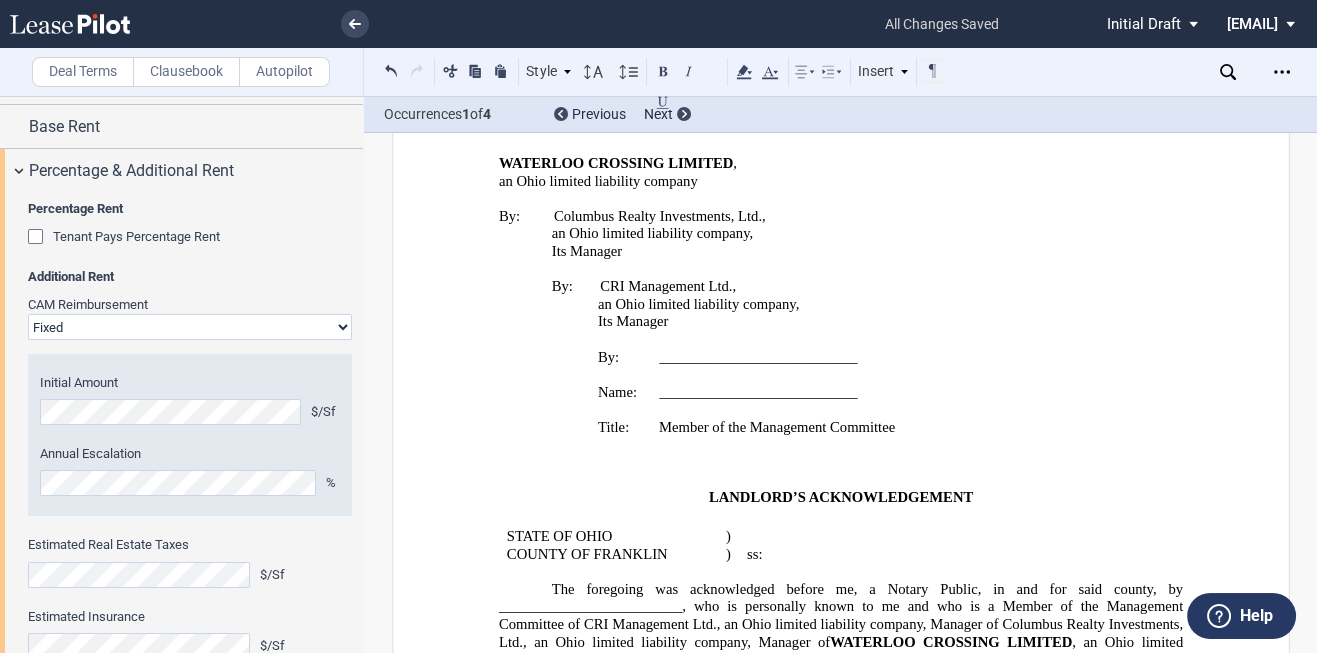 click on "﻿" at bounding box center (840, 1343) 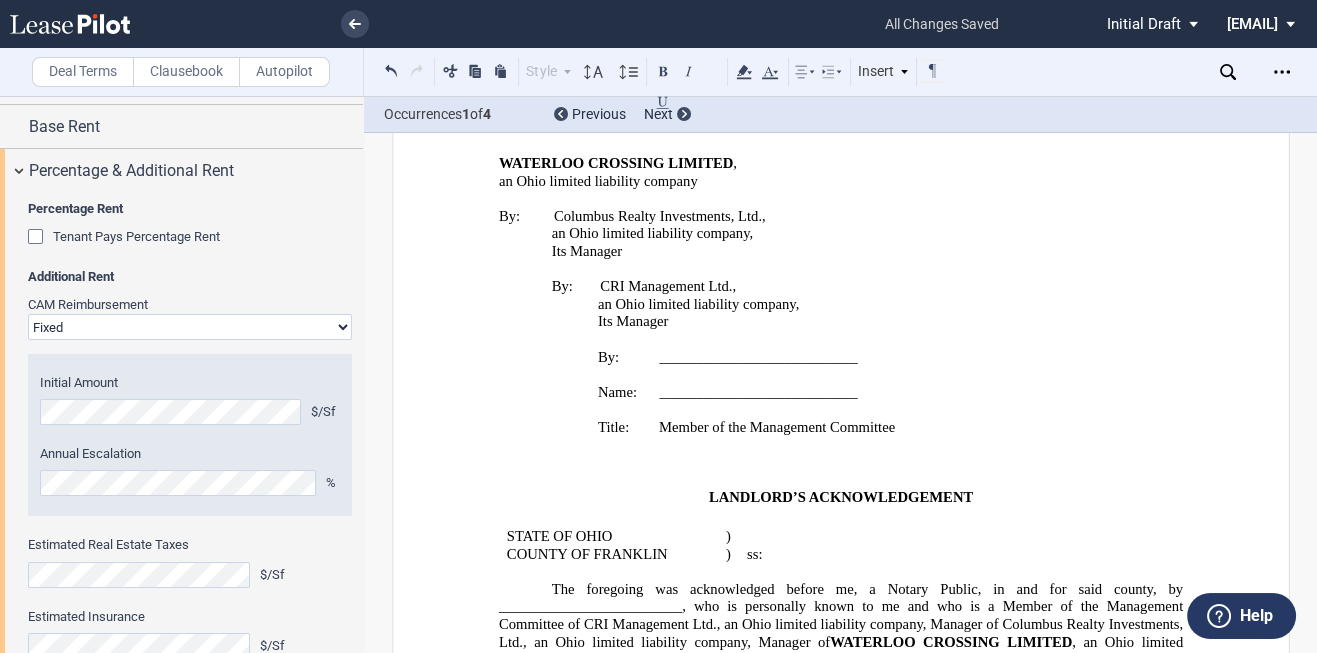 click on "﻿" at bounding box center (840, 1343) 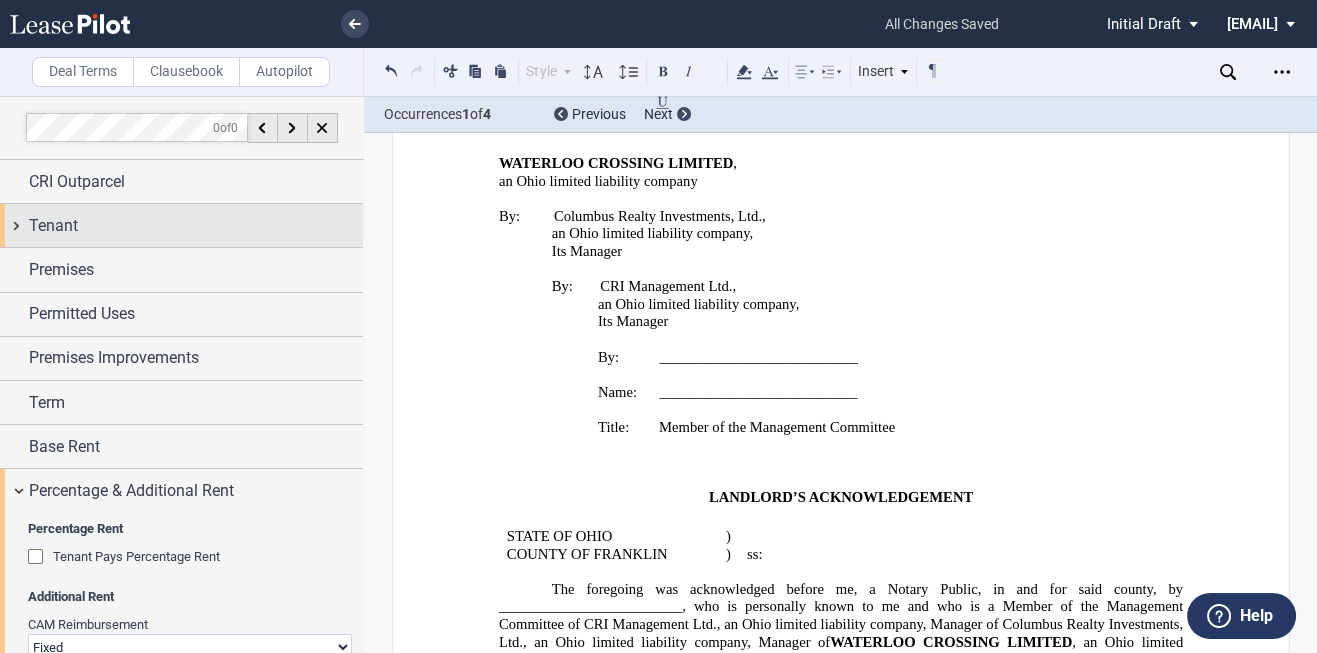 scroll, scrollTop: 80, scrollLeft: 0, axis: vertical 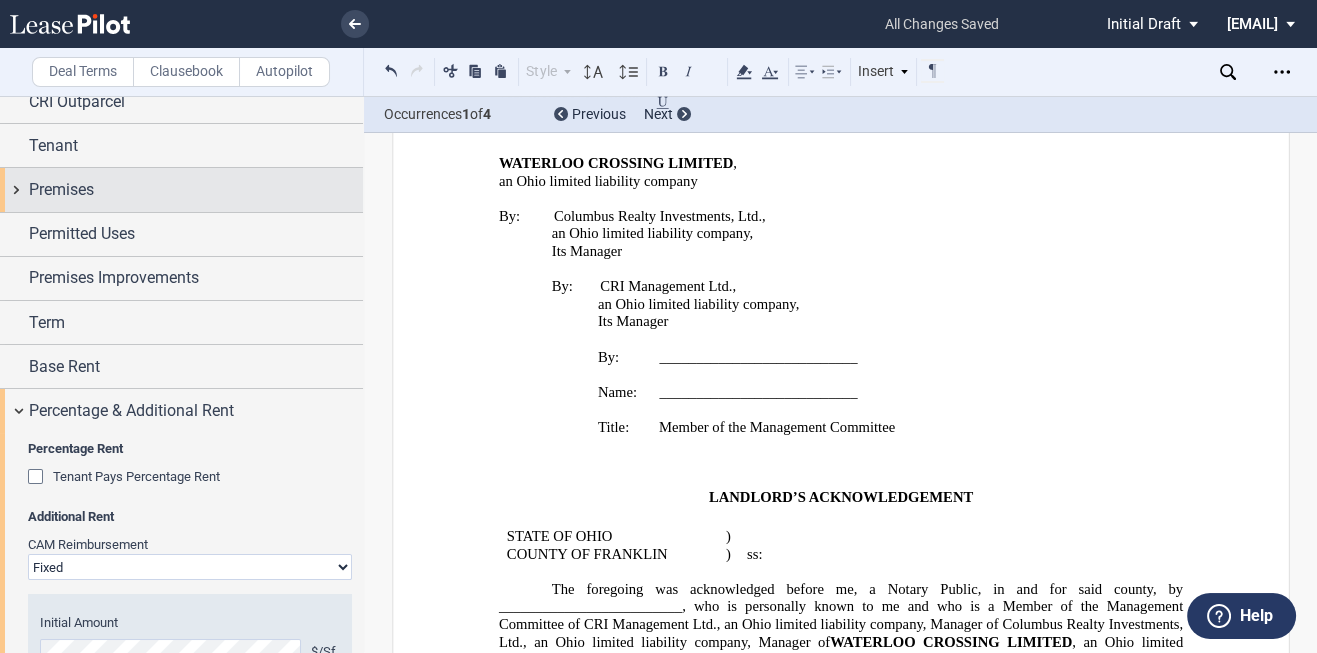 click on "Premises" at bounding box center [196, 190] 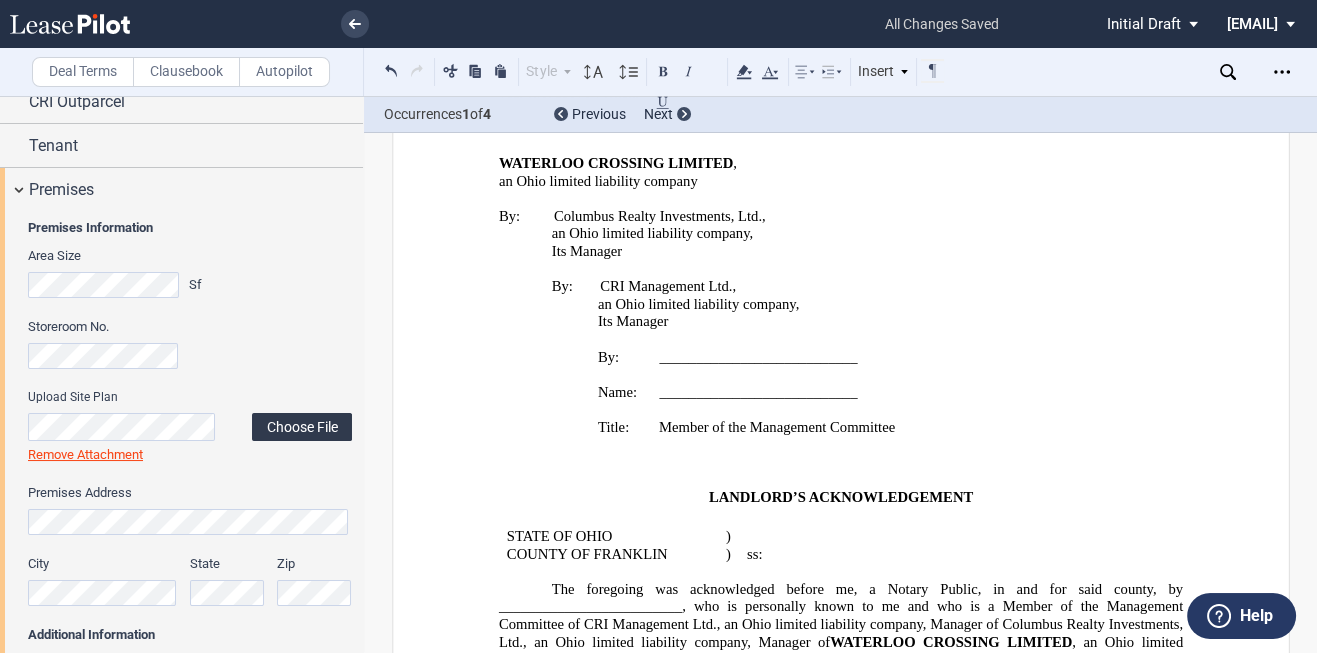 click on "Choose File" 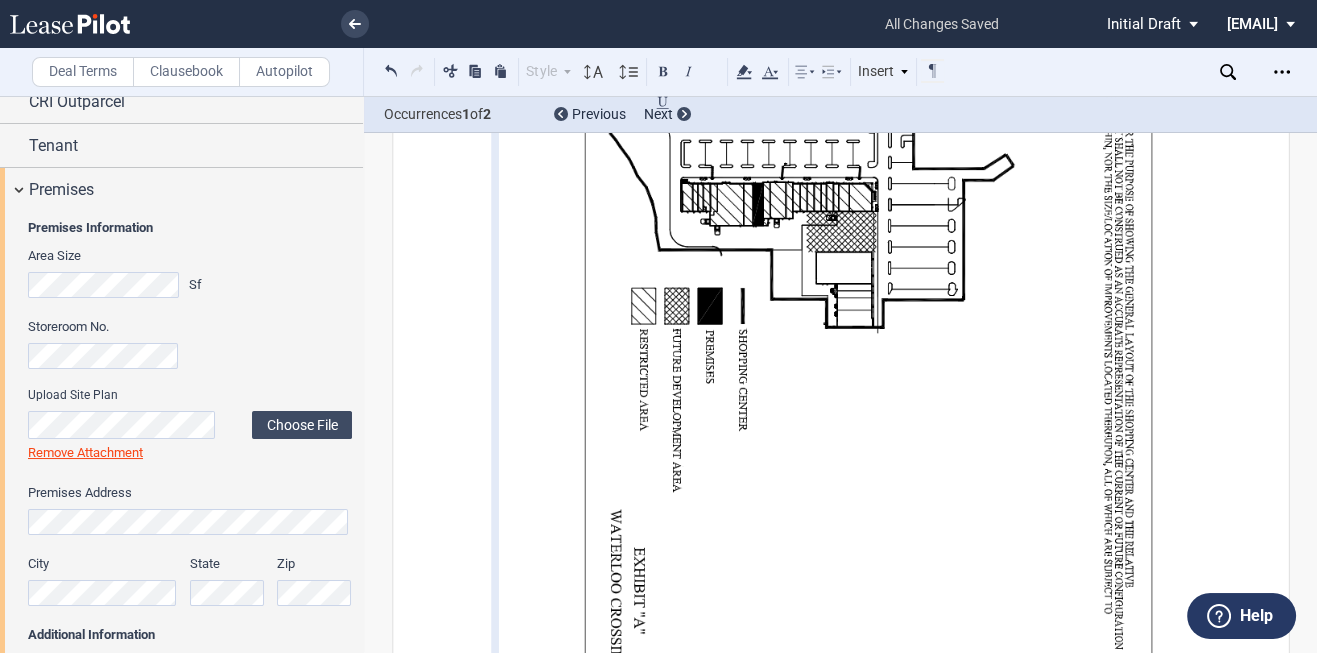 scroll, scrollTop: 31741, scrollLeft: 0, axis: vertical 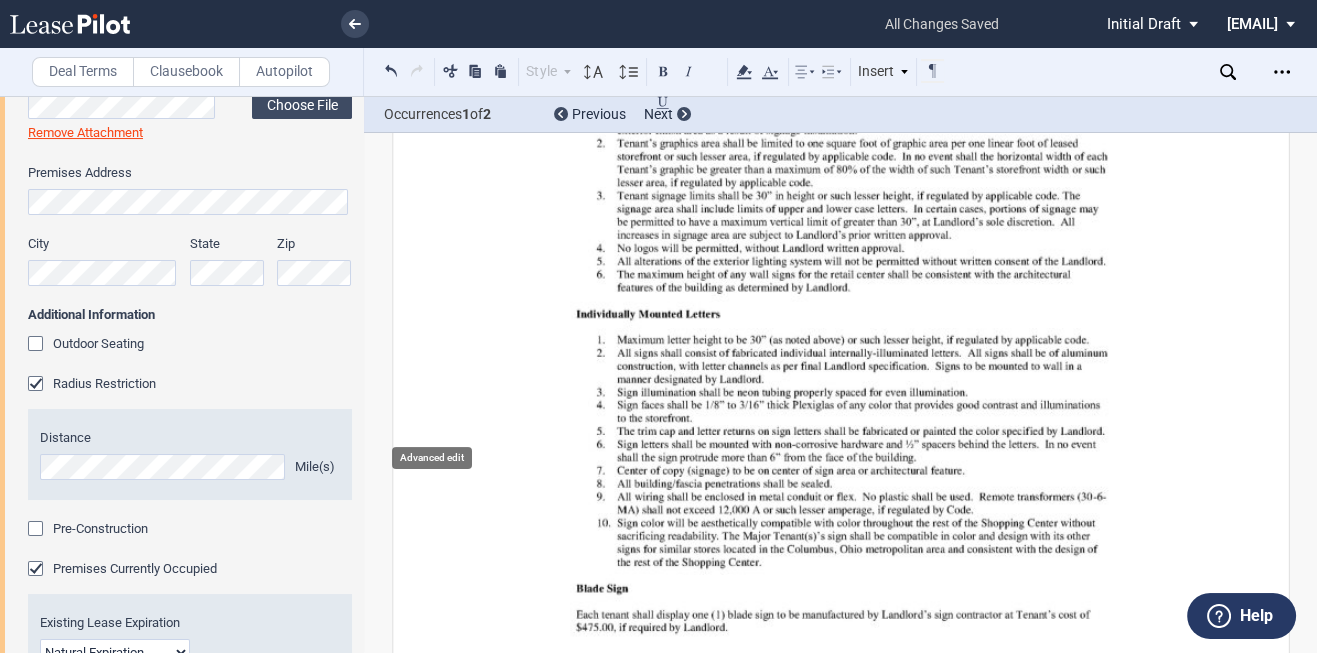 click on "mode_edit" at bounding box center [437, 1700] 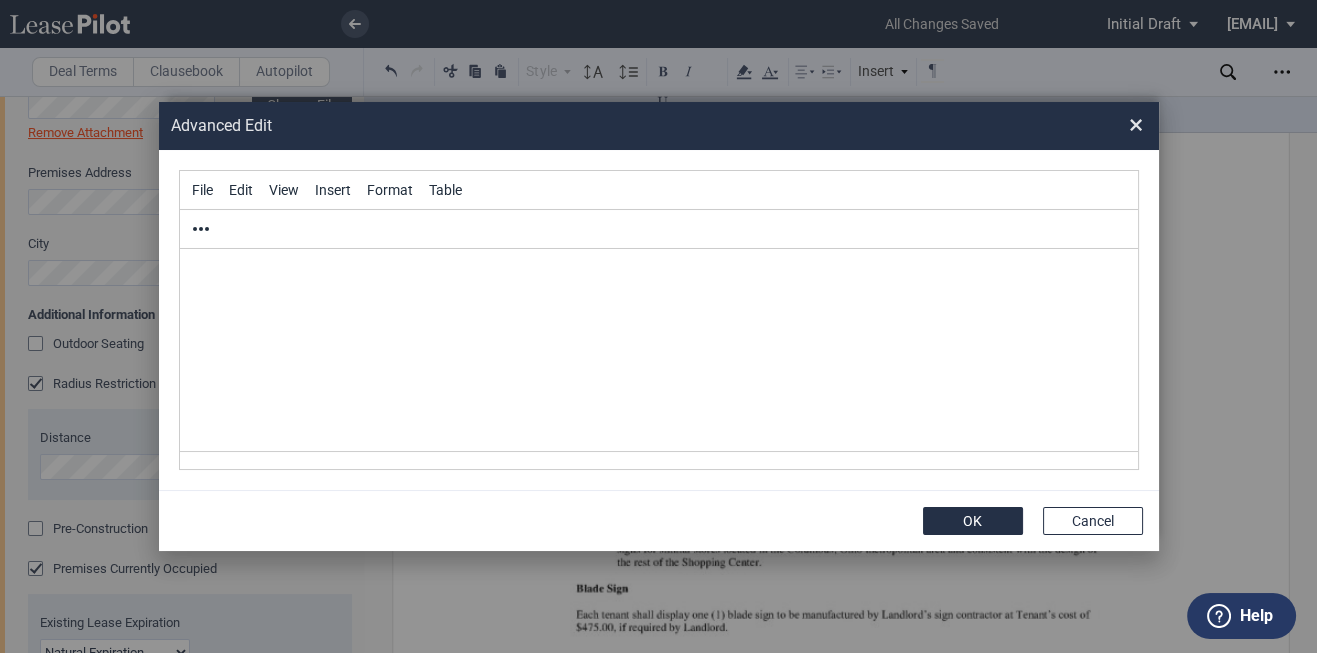 click on "﻿ File Edit View Insert Format Table" 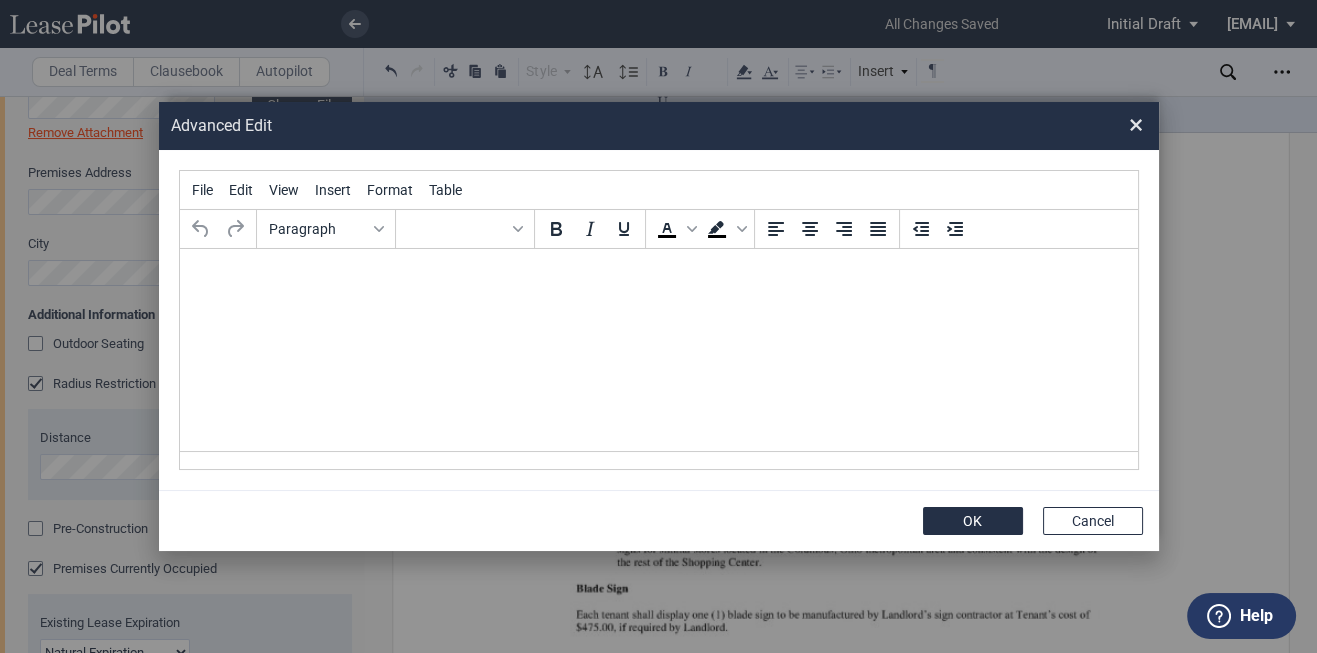 click at bounding box center [658, 276] 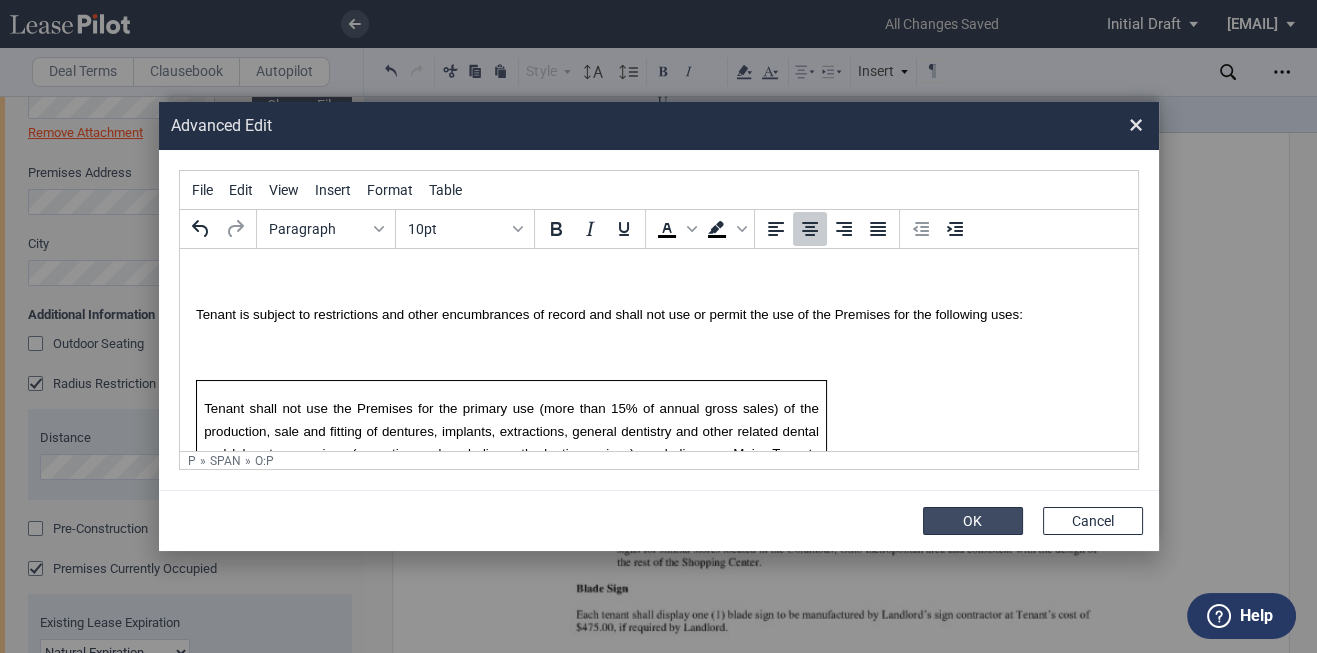 drag, startPoint x: 944, startPoint y: 514, endPoint x: 1016, endPoint y: 510, distance: 72.11102 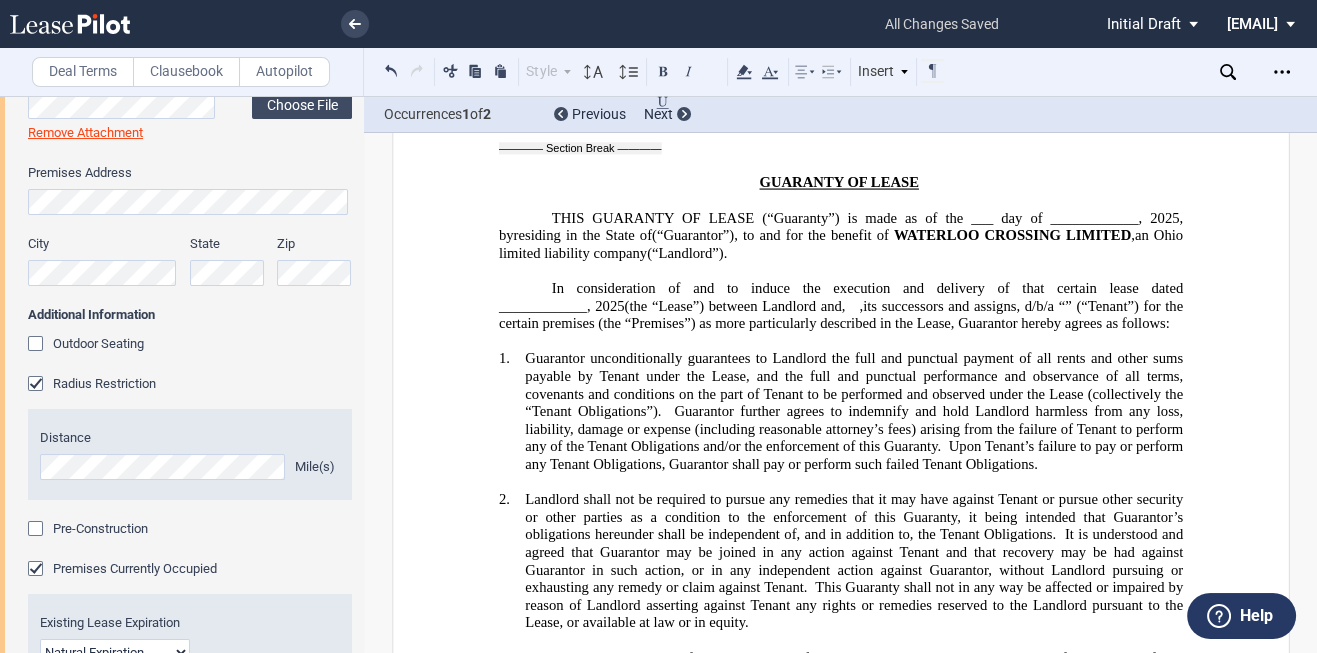 scroll, scrollTop: 47578, scrollLeft: 0, axis: vertical 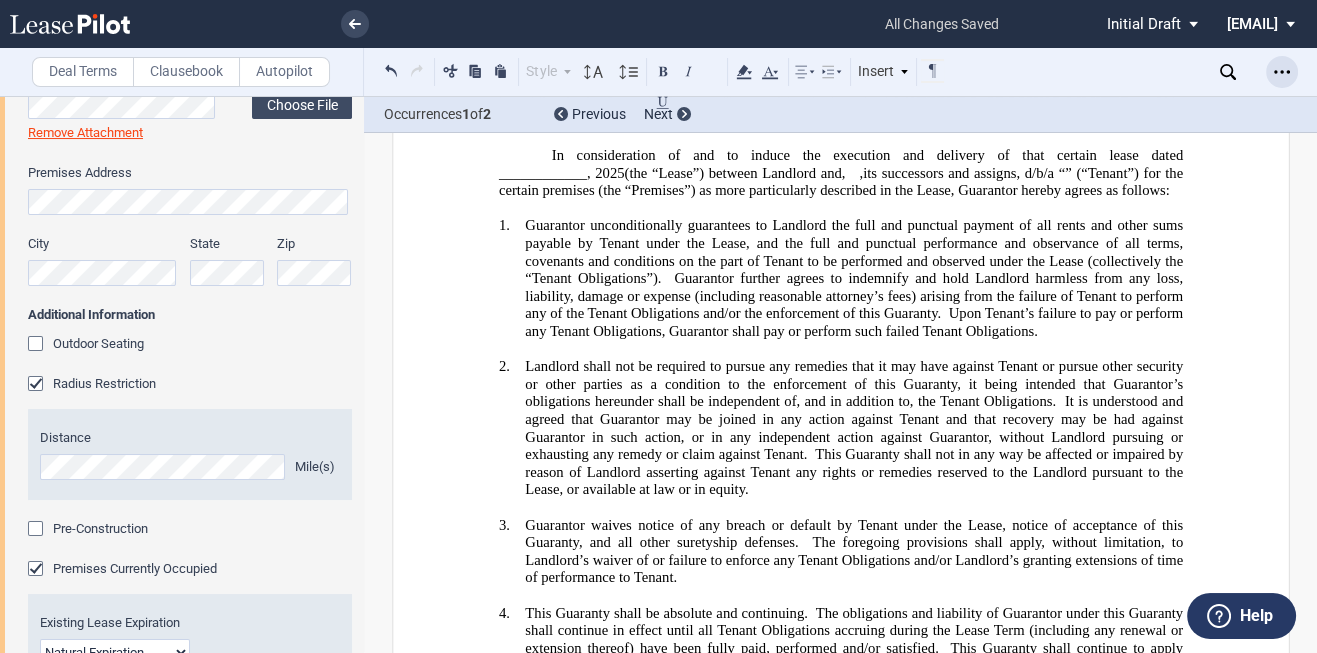click 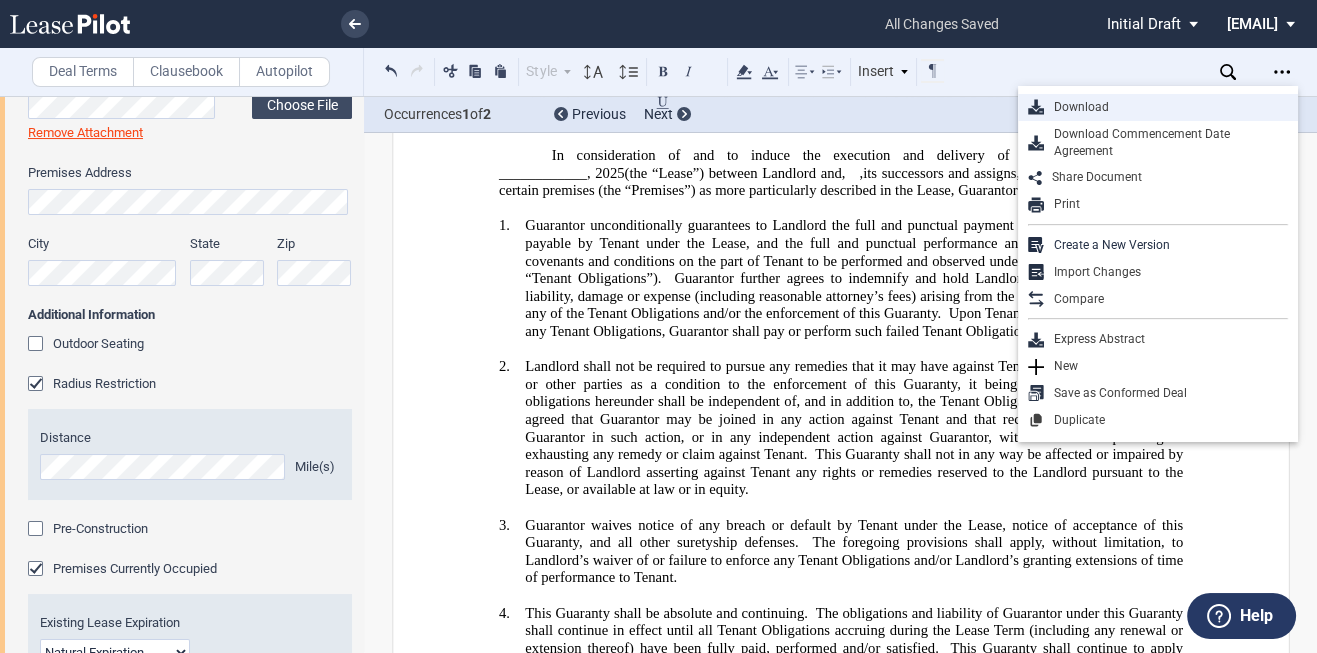 click on "Download" at bounding box center [1166, 107] 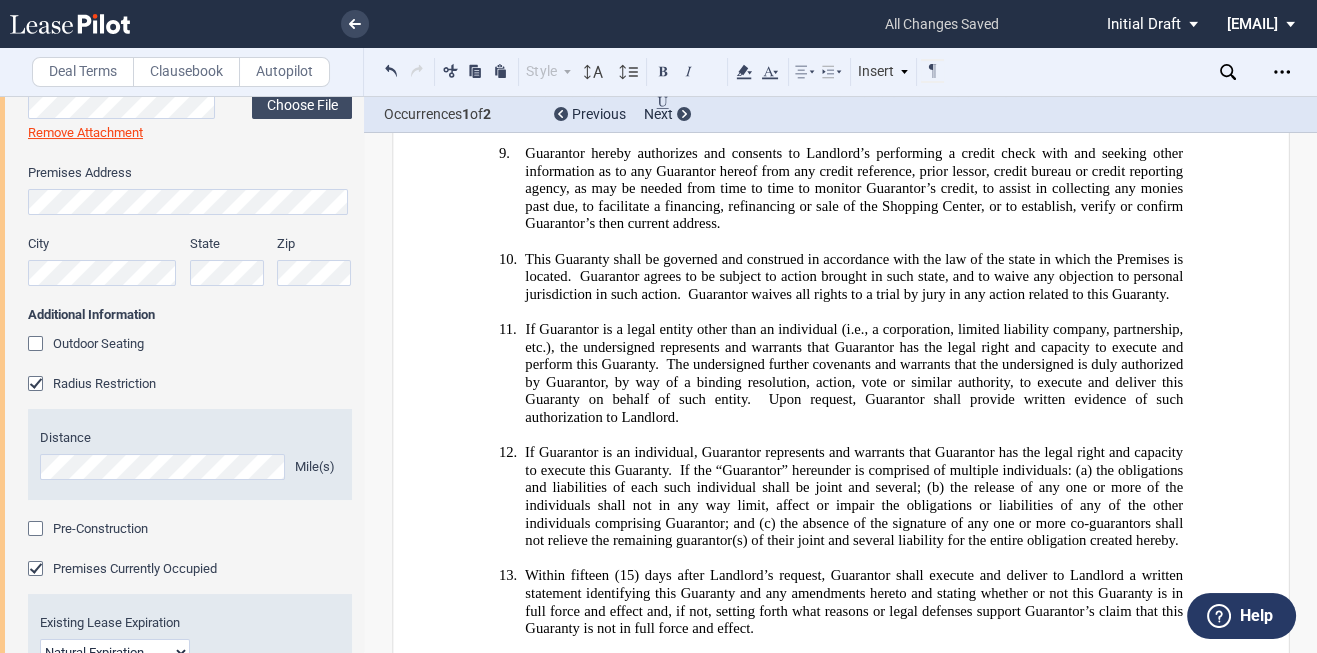 scroll, scrollTop: 46378, scrollLeft: 0, axis: vertical 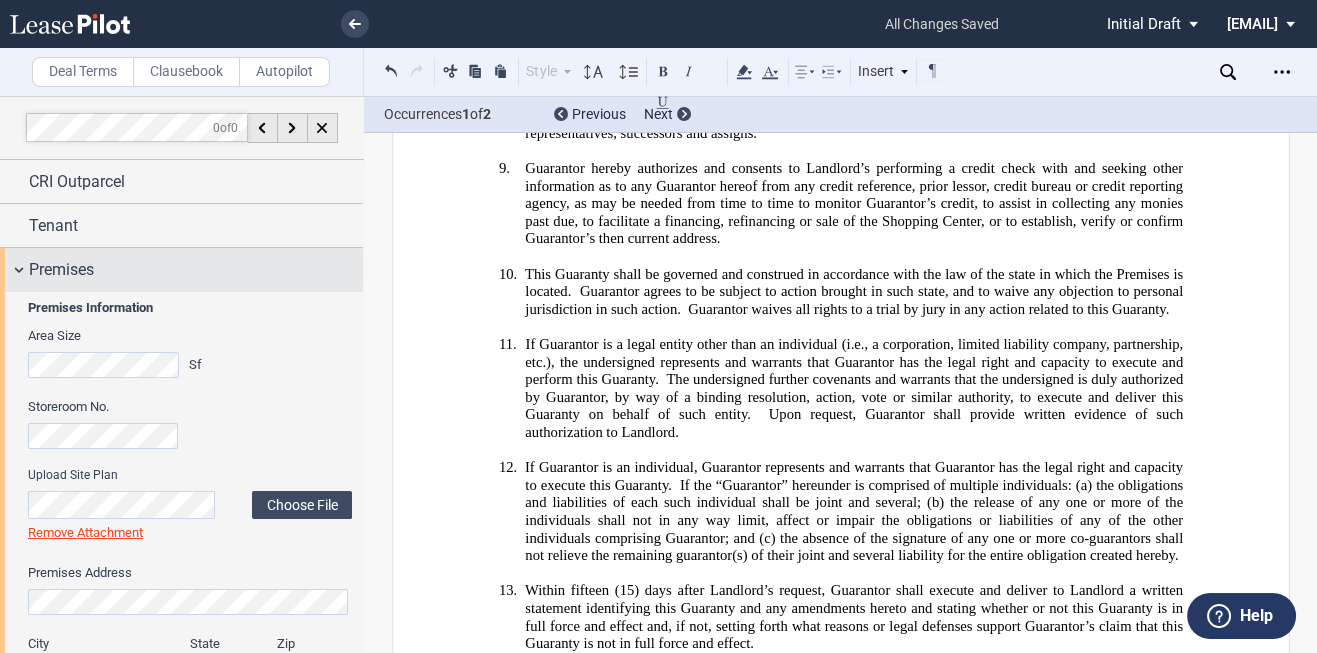drag, startPoint x: 25, startPoint y: 262, endPoint x: 53, endPoint y: 266, distance: 28.284271 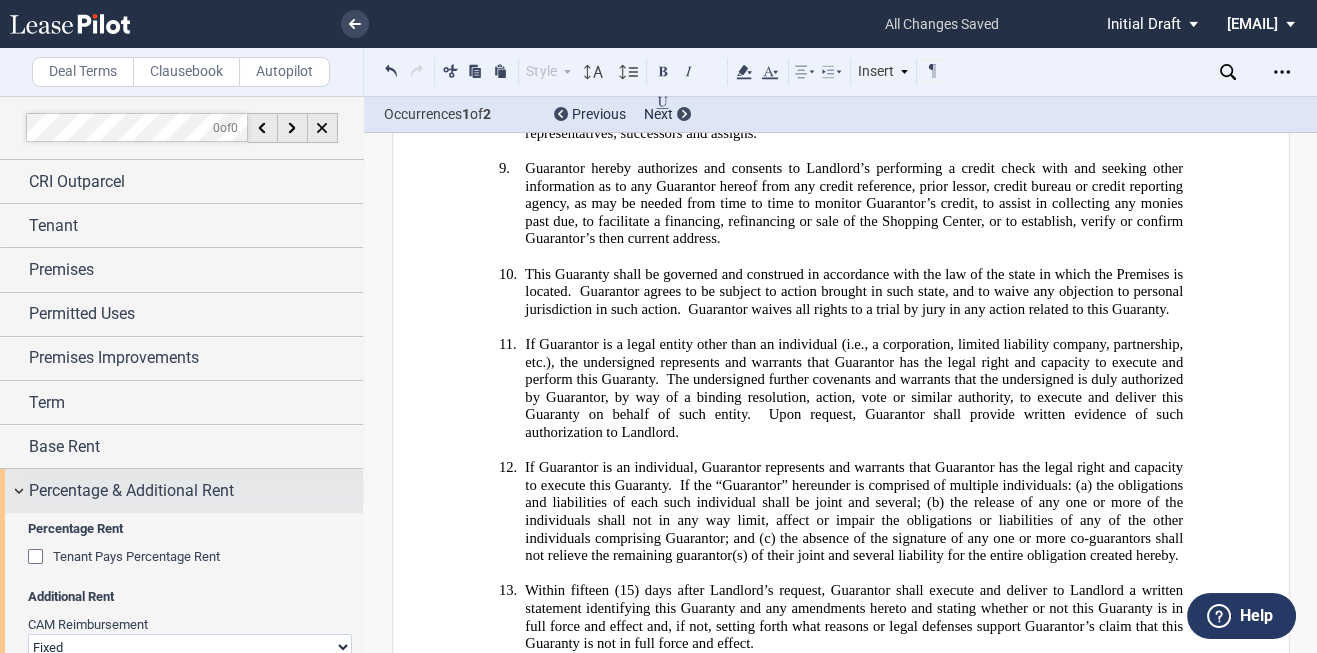 scroll, scrollTop: 320, scrollLeft: 0, axis: vertical 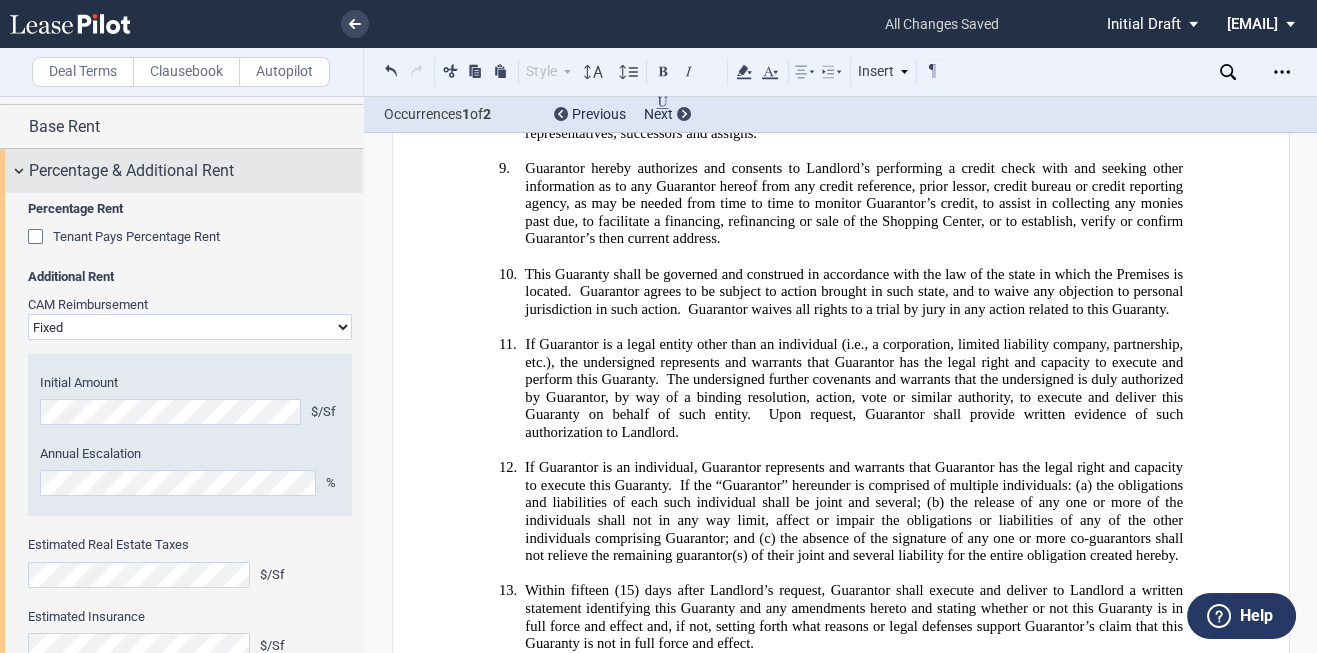 drag, startPoint x: 128, startPoint y: 173, endPoint x: 141, endPoint y: 169, distance: 13.601471 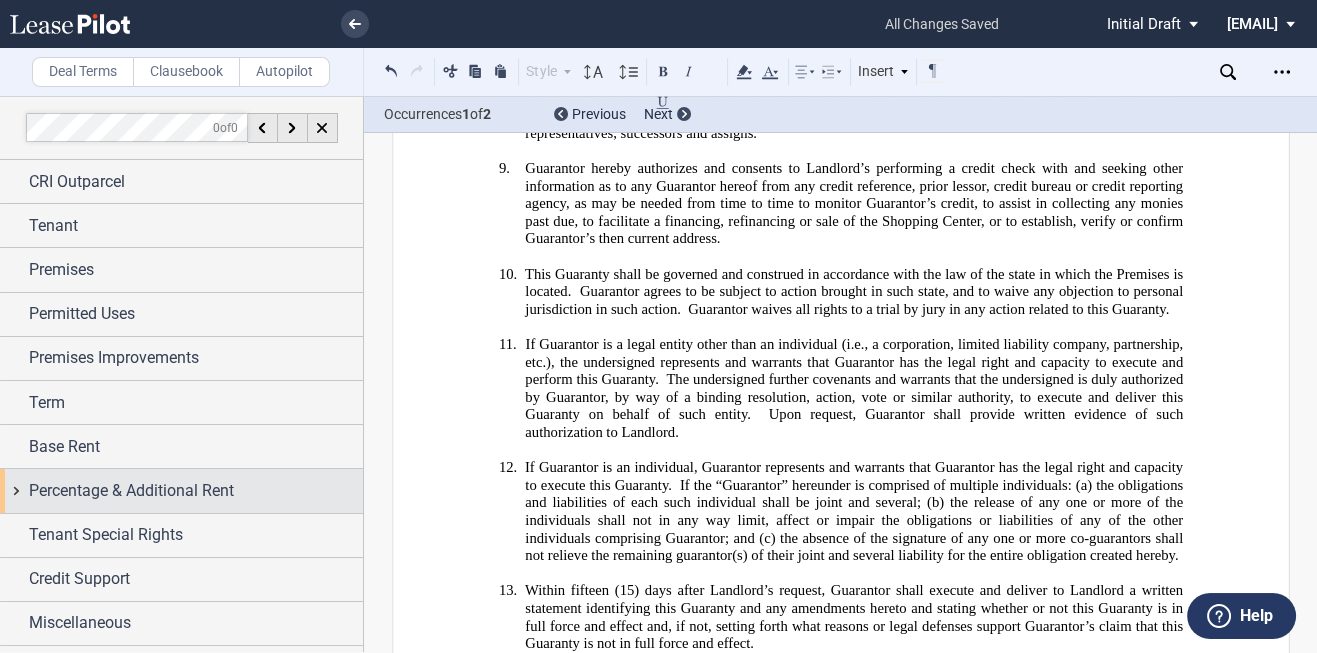 scroll, scrollTop: 0, scrollLeft: 0, axis: both 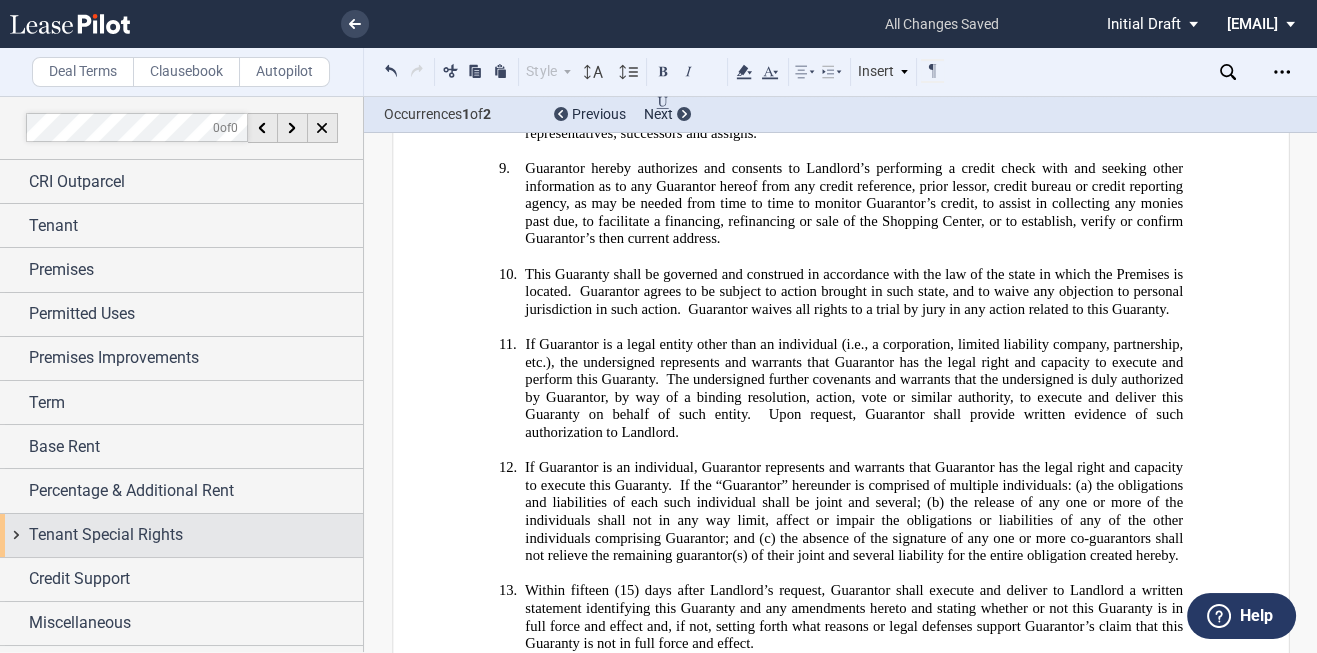 click on "Tenant Special Rights" at bounding box center [106, 535] 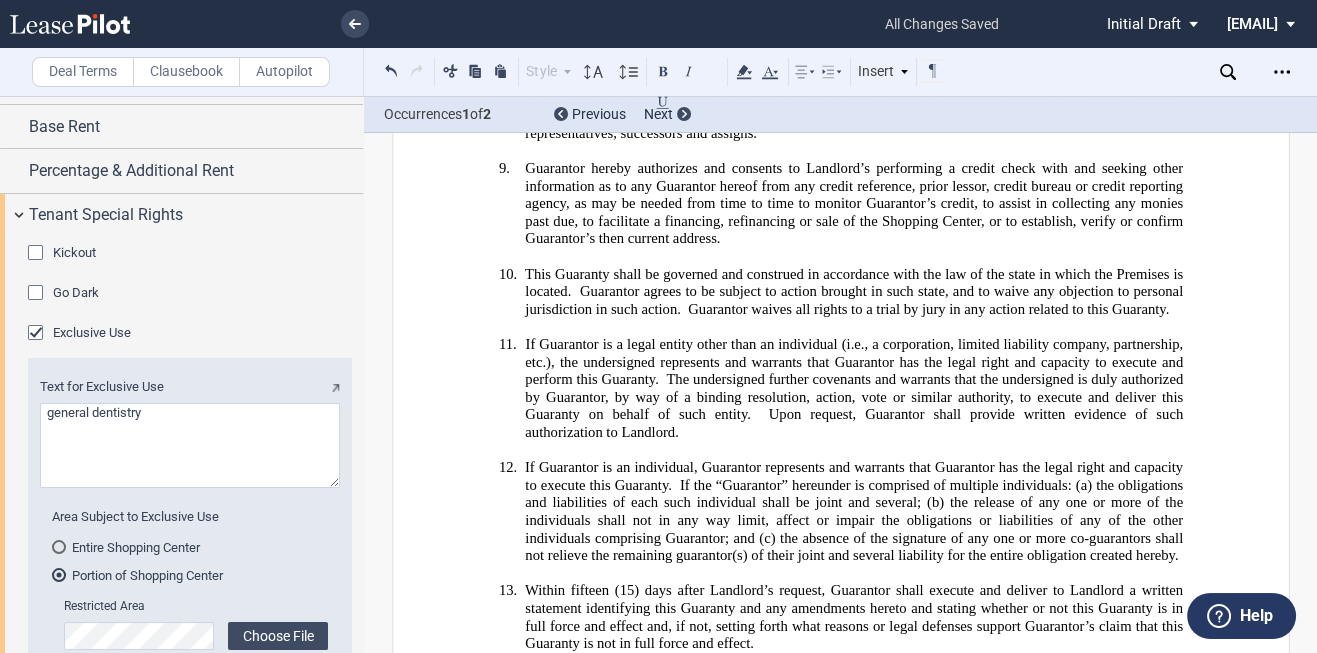 scroll, scrollTop: 400, scrollLeft: 0, axis: vertical 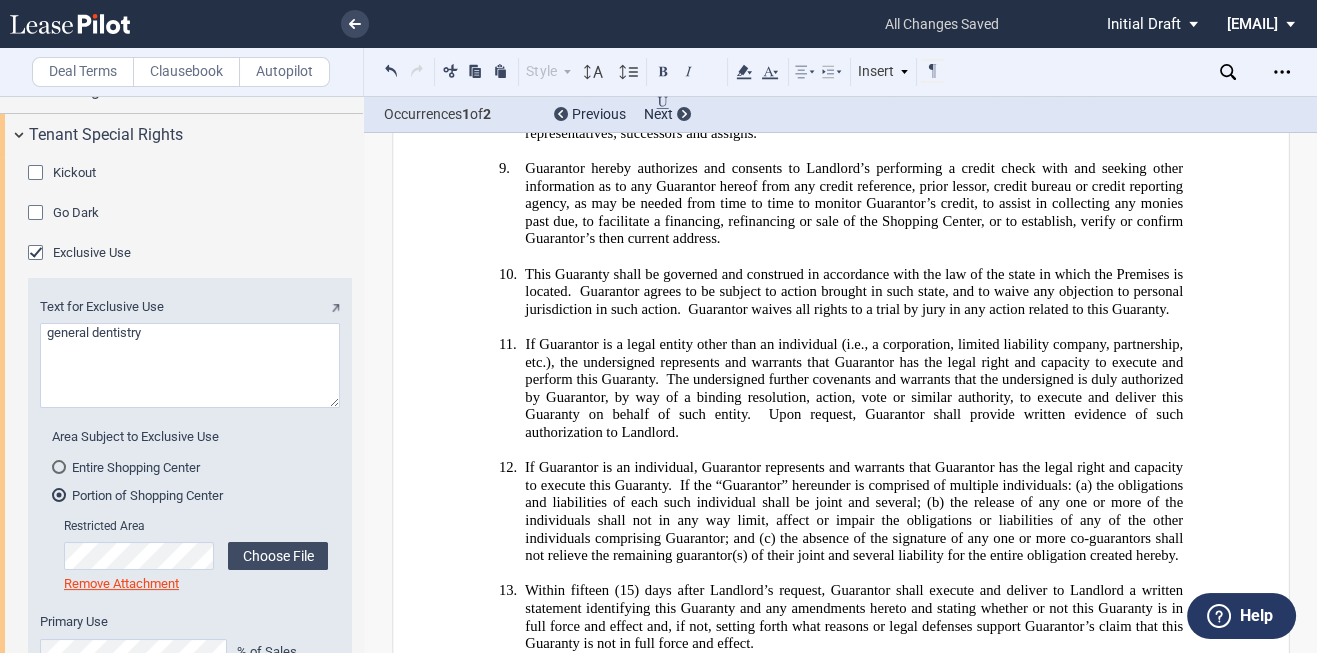 click on "Remove Attachment" 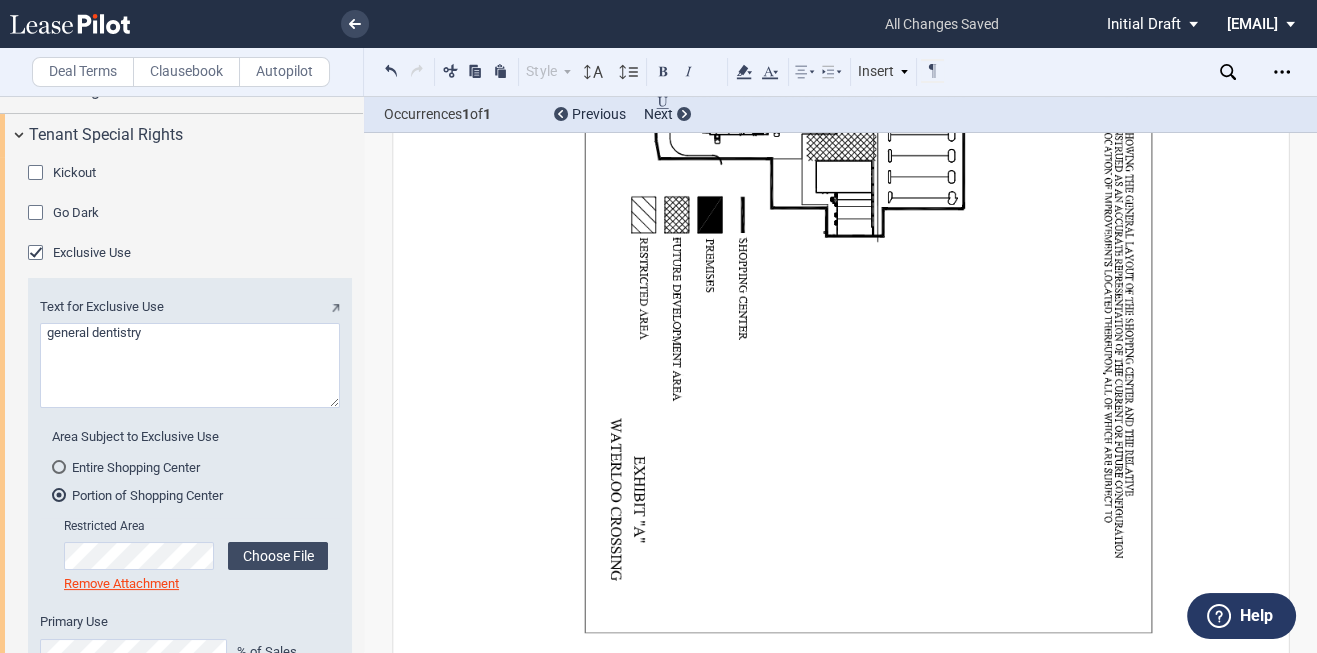 scroll, scrollTop: 31810, scrollLeft: 0, axis: vertical 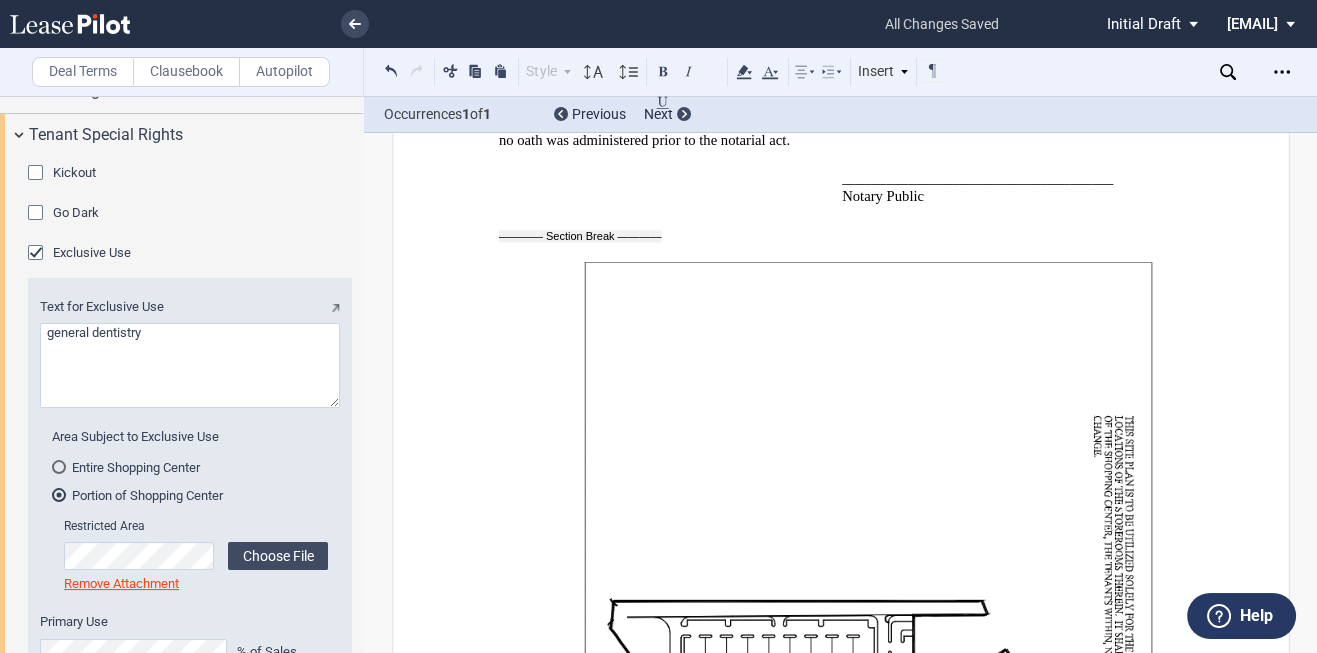 drag, startPoint x: 764, startPoint y: 261, endPoint x: 736, endPoint y: 255, distance: 28.635643 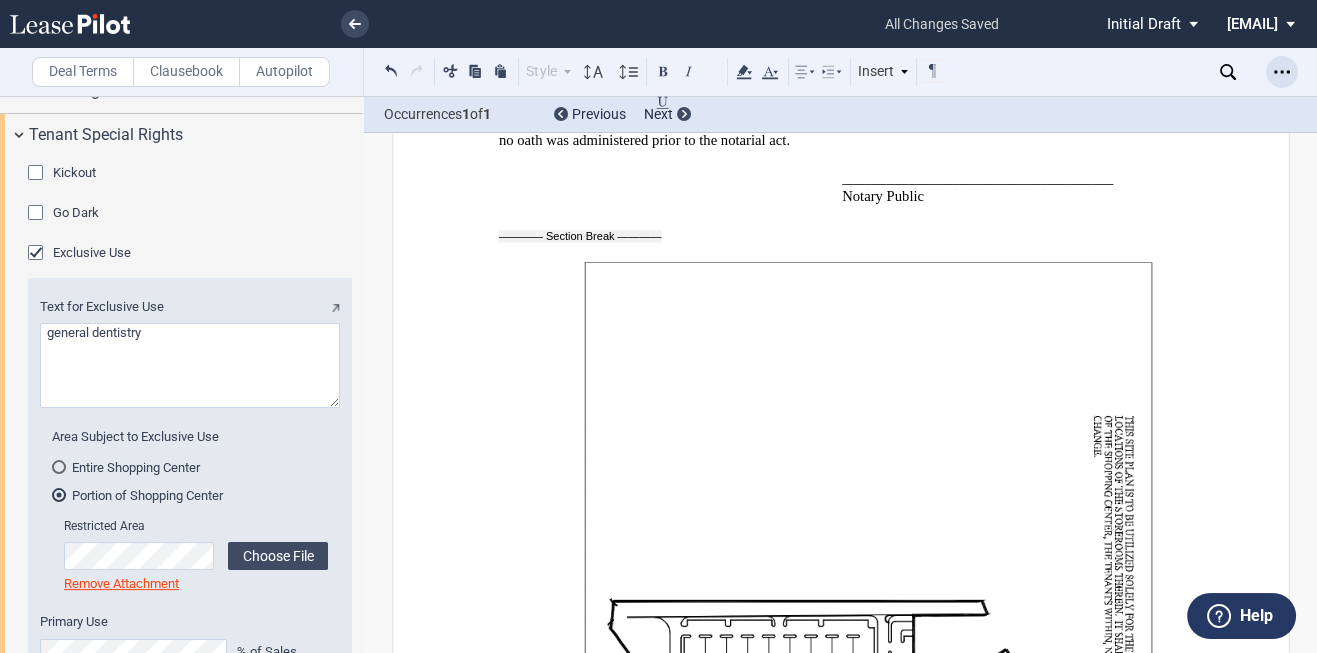 click at bounding box center (1282, 72) 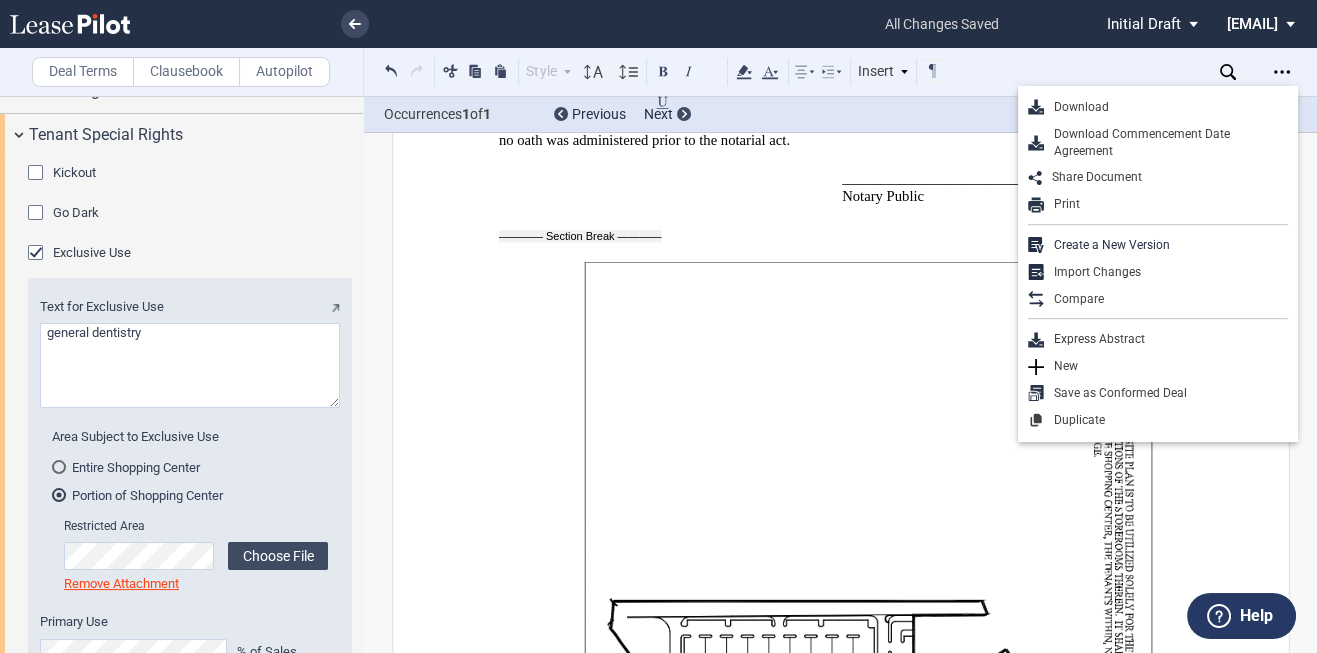 click on "Download" at bounding box center (1166, 107) 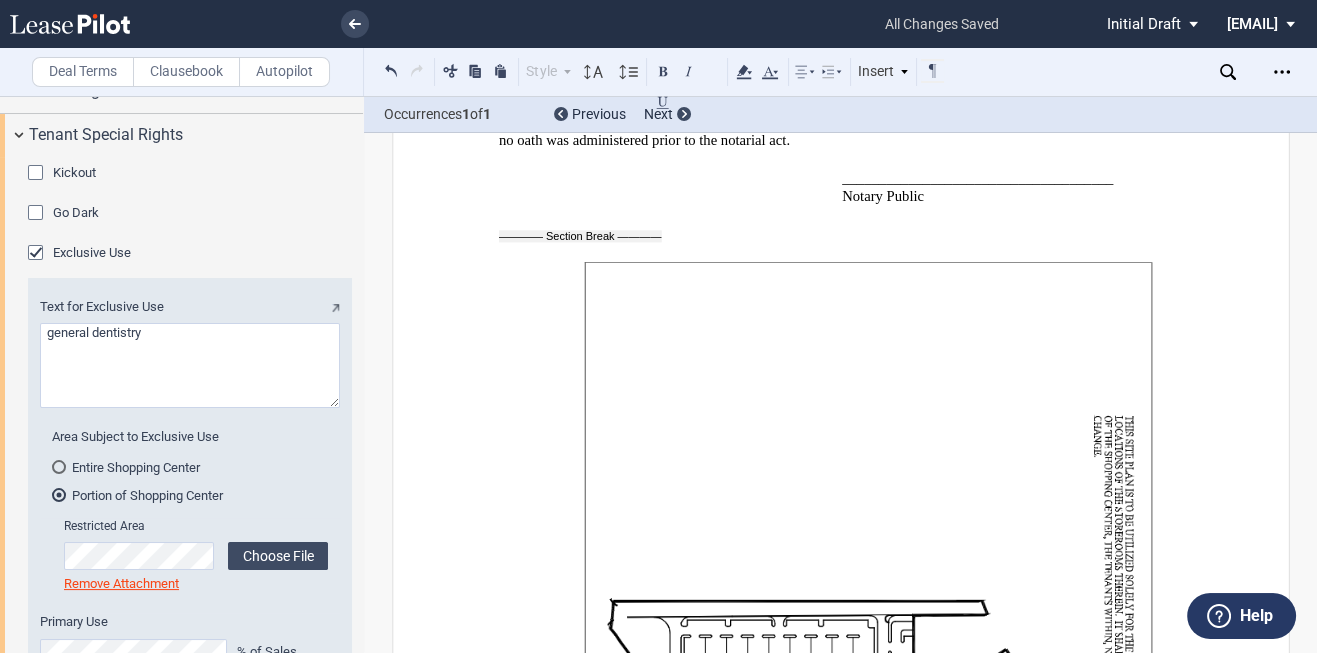 click on "Help" 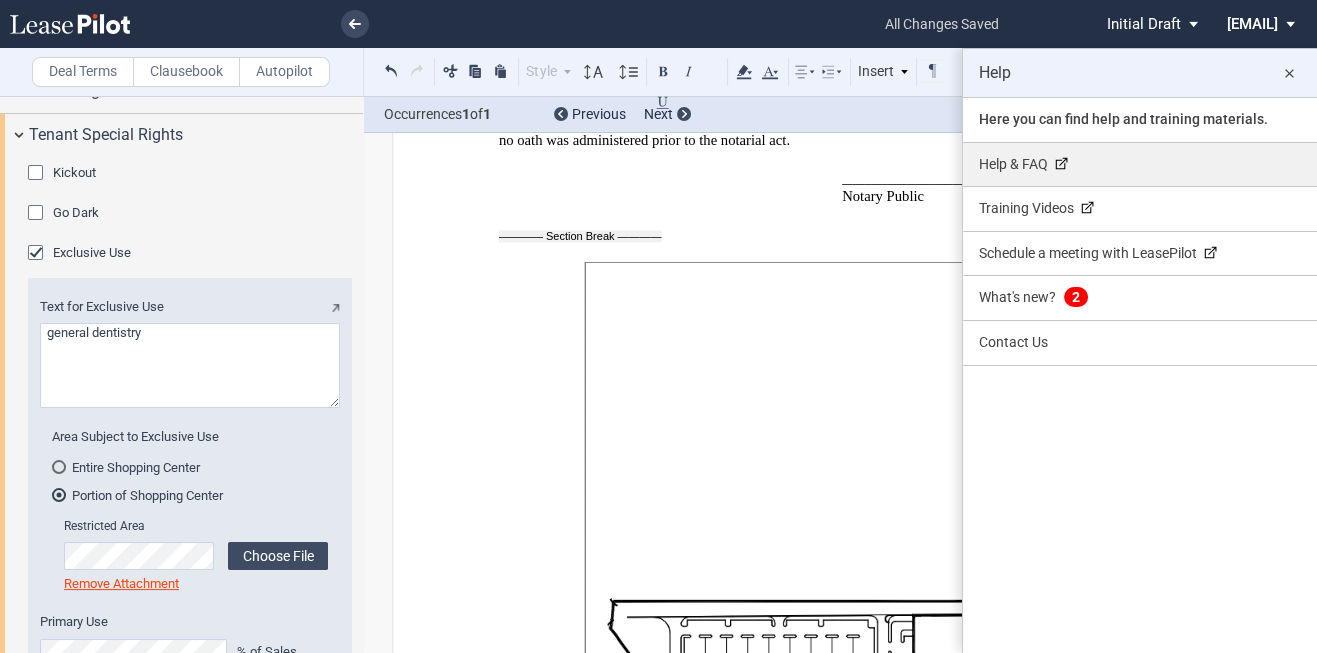 click on "Help & FAQ" 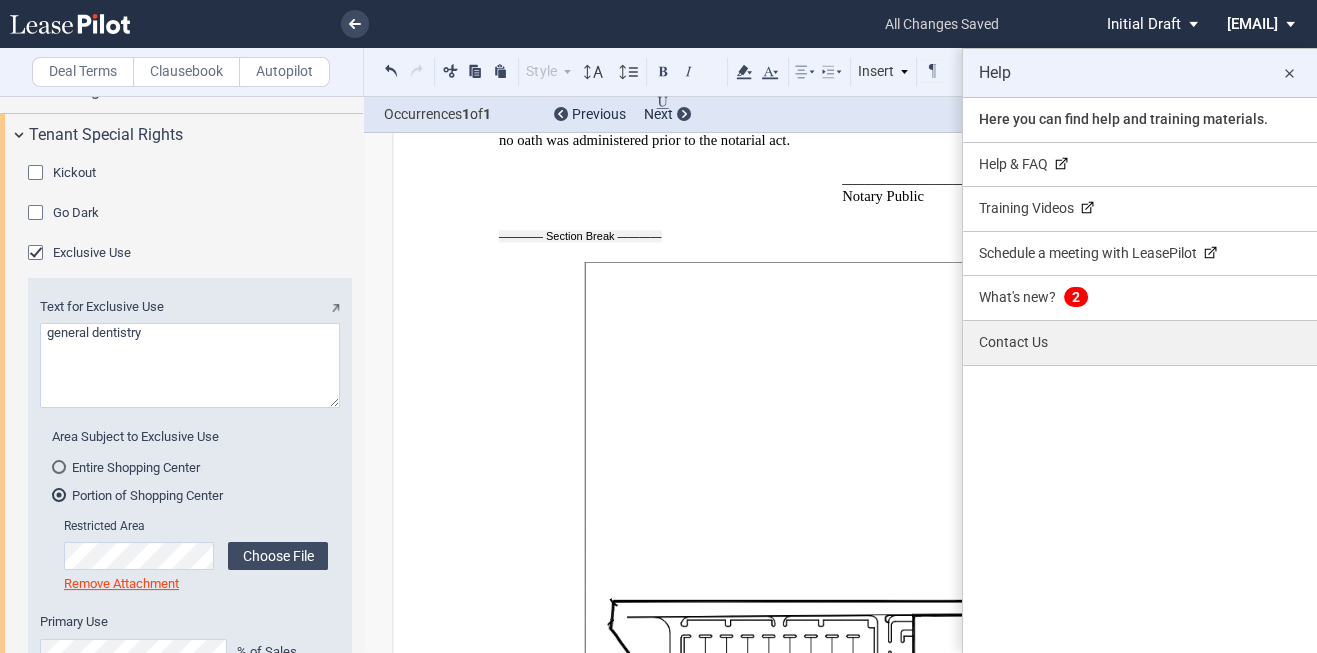 click on "Contact Us" 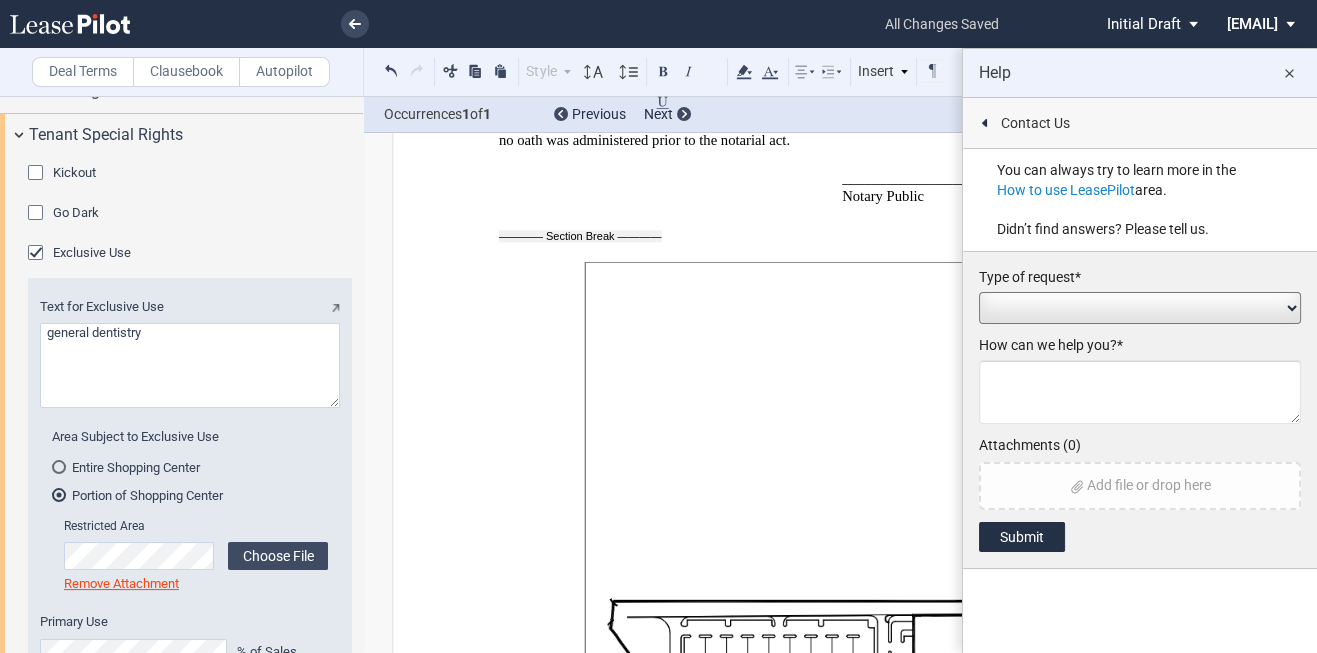 click on "Type of request*
Add / Change Asset
Feature Request
Formatting Issue
Language Revisions
Add New User
Performance Issue
Other Request
How can we help you?*
Attachments (0)
attach_file
Add file or drop here
Submit" 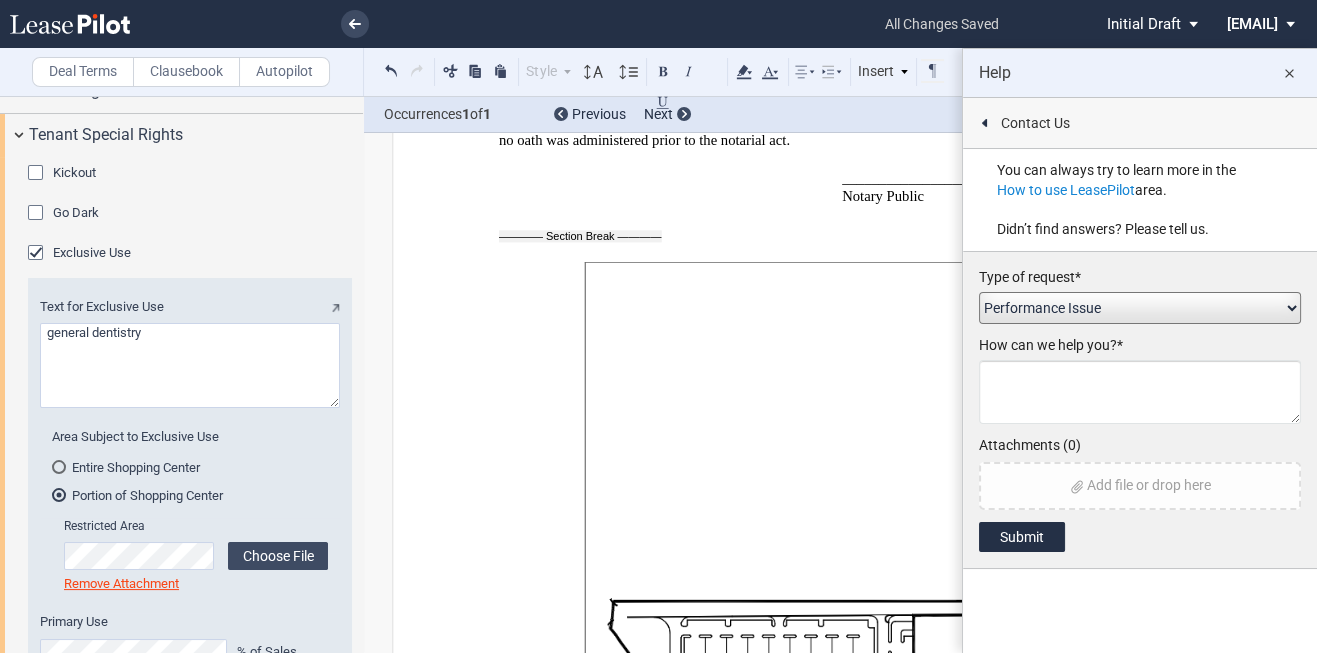 click on "Add / Change Asset
Feature Request
Formatting Issue
Language Revisions
Add New User
Performance Issue
Other Request" 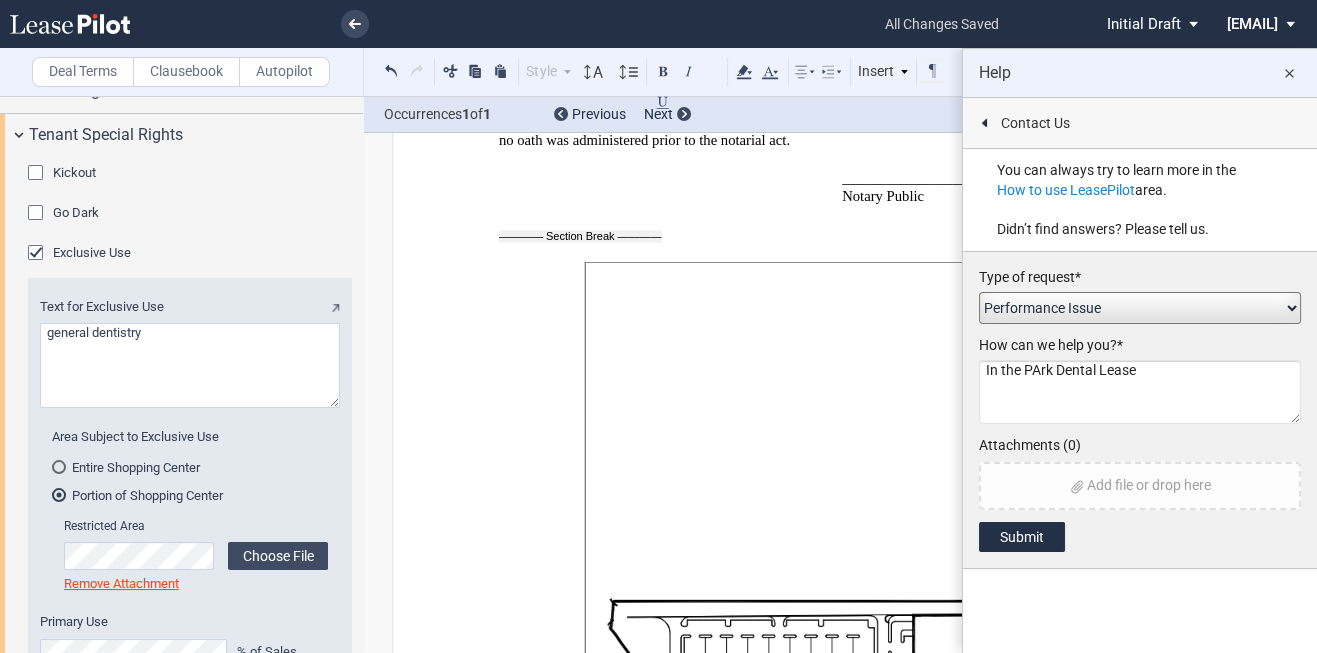 click on "In the PArk Dental Lease" 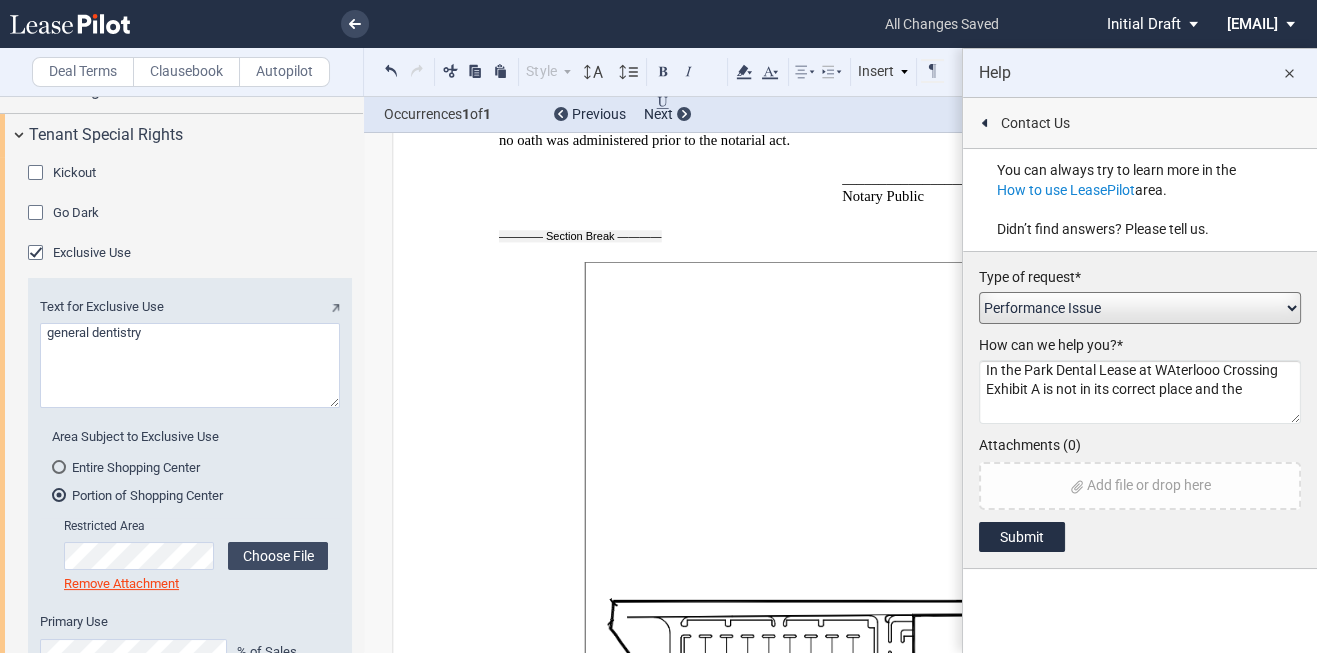 click on "In the Park Dental Lease at WAterlooo Crossing Exhibit A is not in its correct place and the" 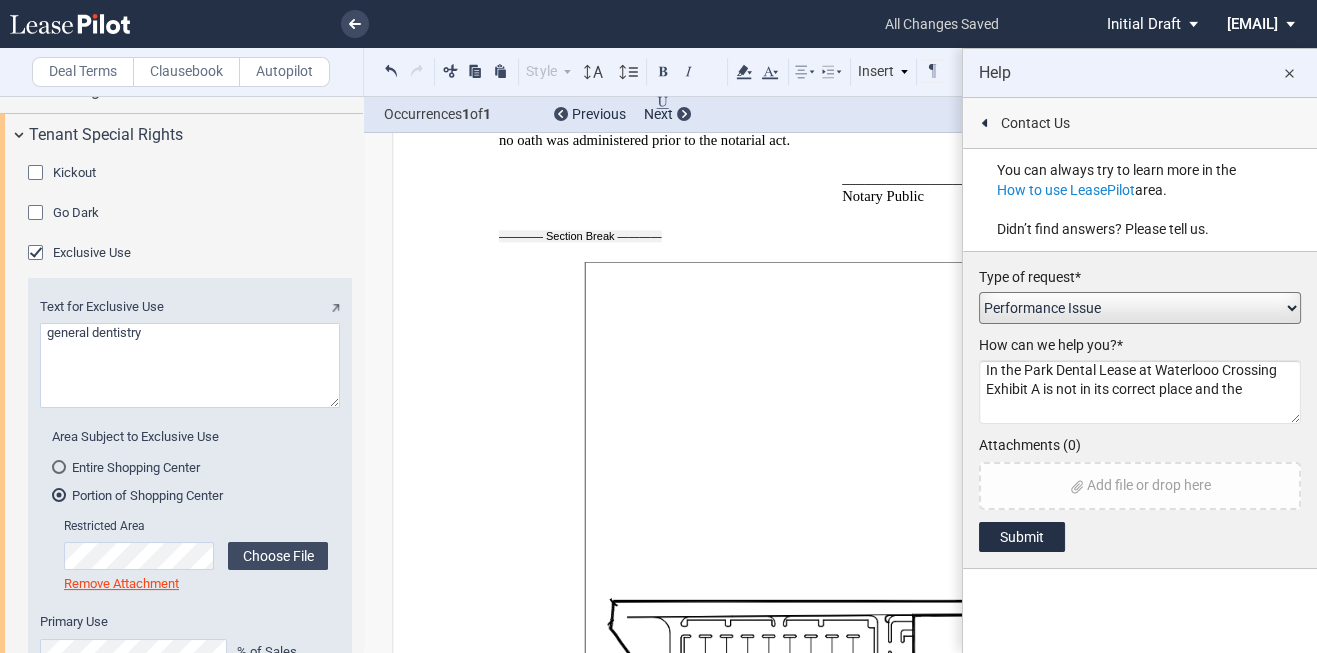 click on "In the Park Dental Lease at Waterlooo Crossing Exhibit A is not in its correct place and the" 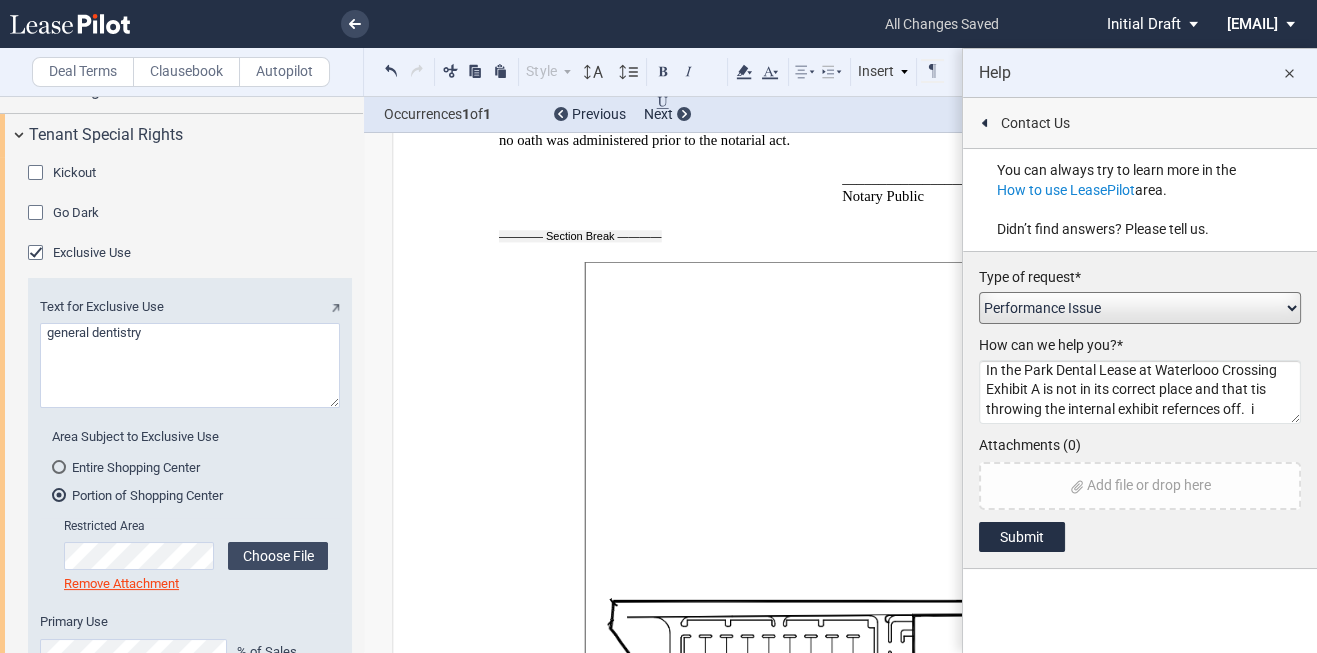click on "In the Park Dental Lease at Waterlooo Crossing Exhibit A is not in its correct place and that tis throwing the internal exhibit refernces off.  i" 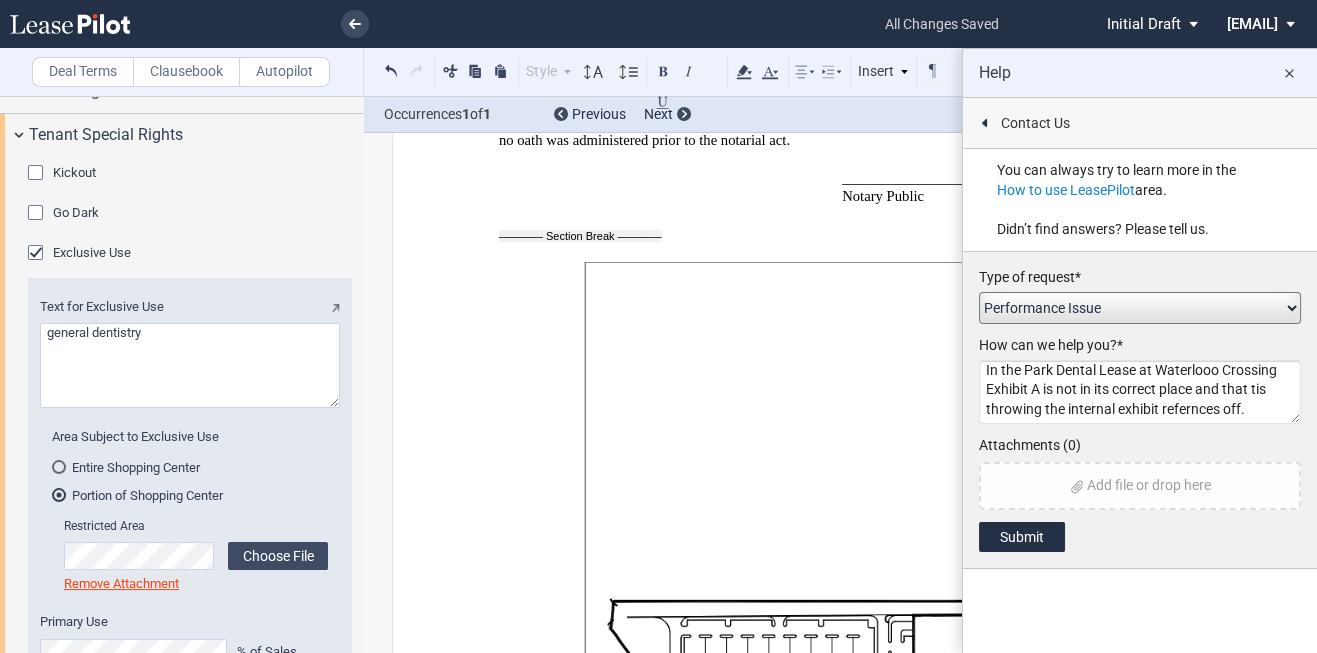 click on "In the Park Dental Lease at Waterlooo Crossing Exhibit A is not in its correct place and that tis throwing the internal exhibit refernces off." 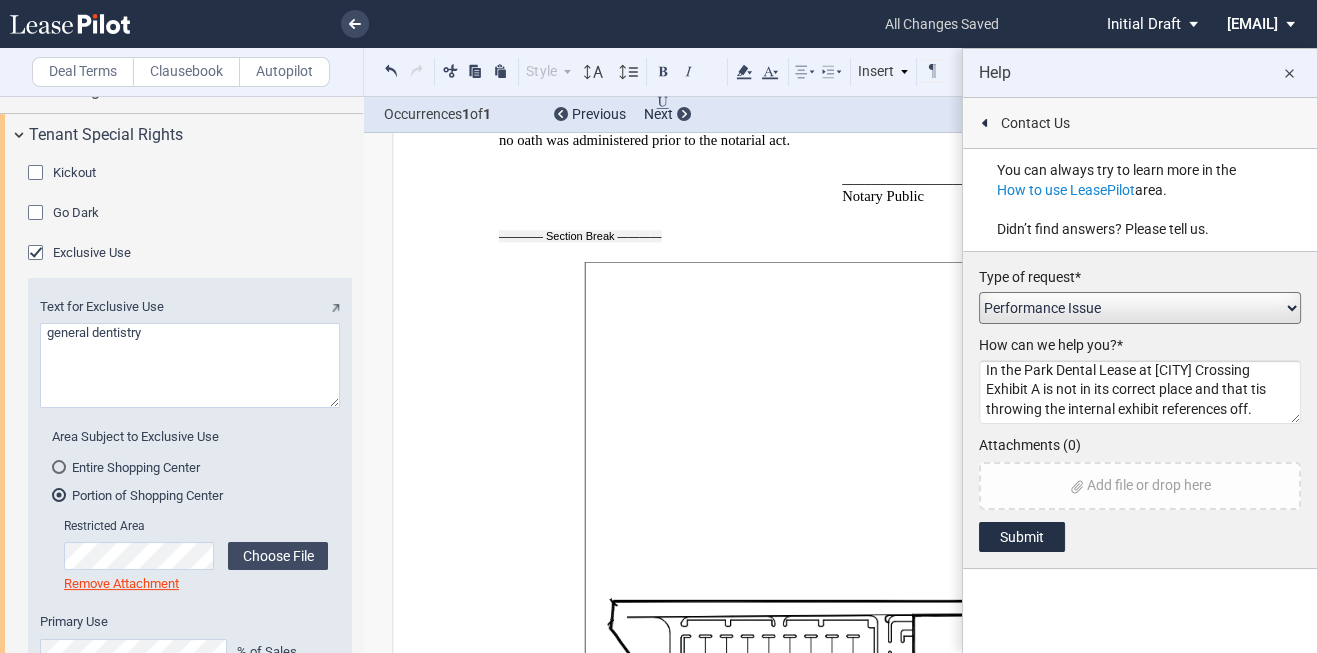 click on "In the Park Dental Lease at [CITY] Crossing Exhibit A is not in its correct place and that tis throwing the internal exhibit references off." 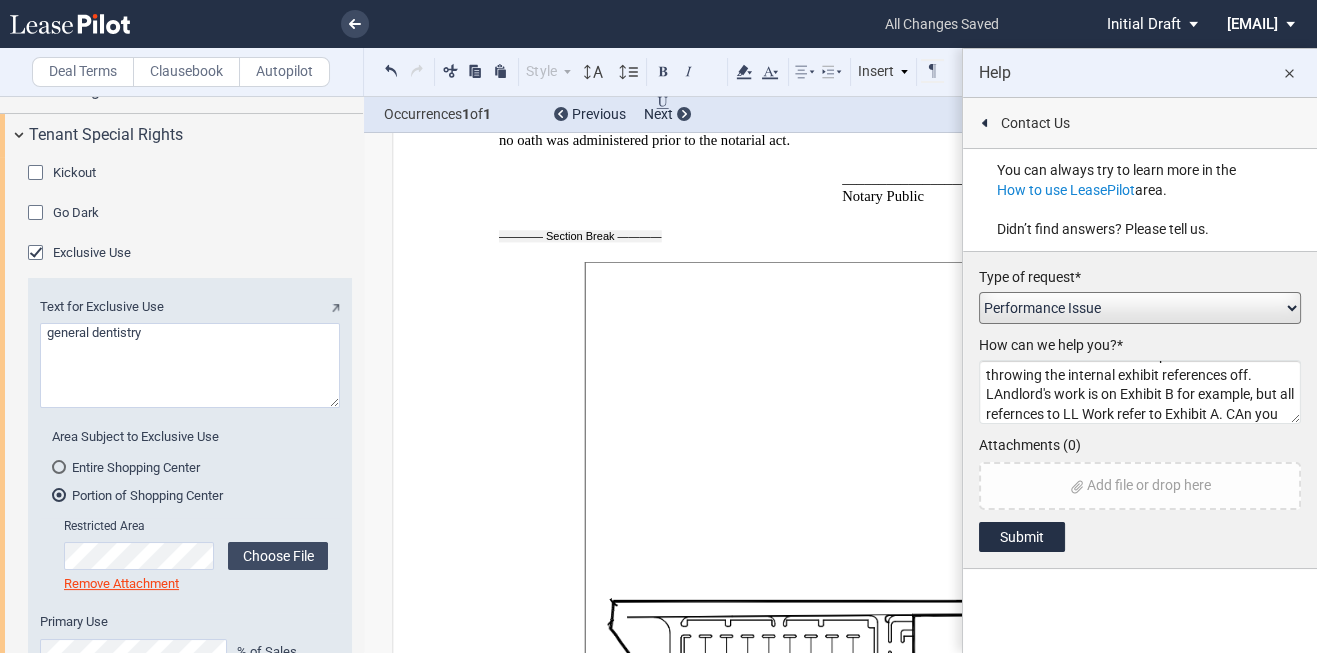 scroll, scrollTop: 54, scrollLeft: 0, axis: vertical 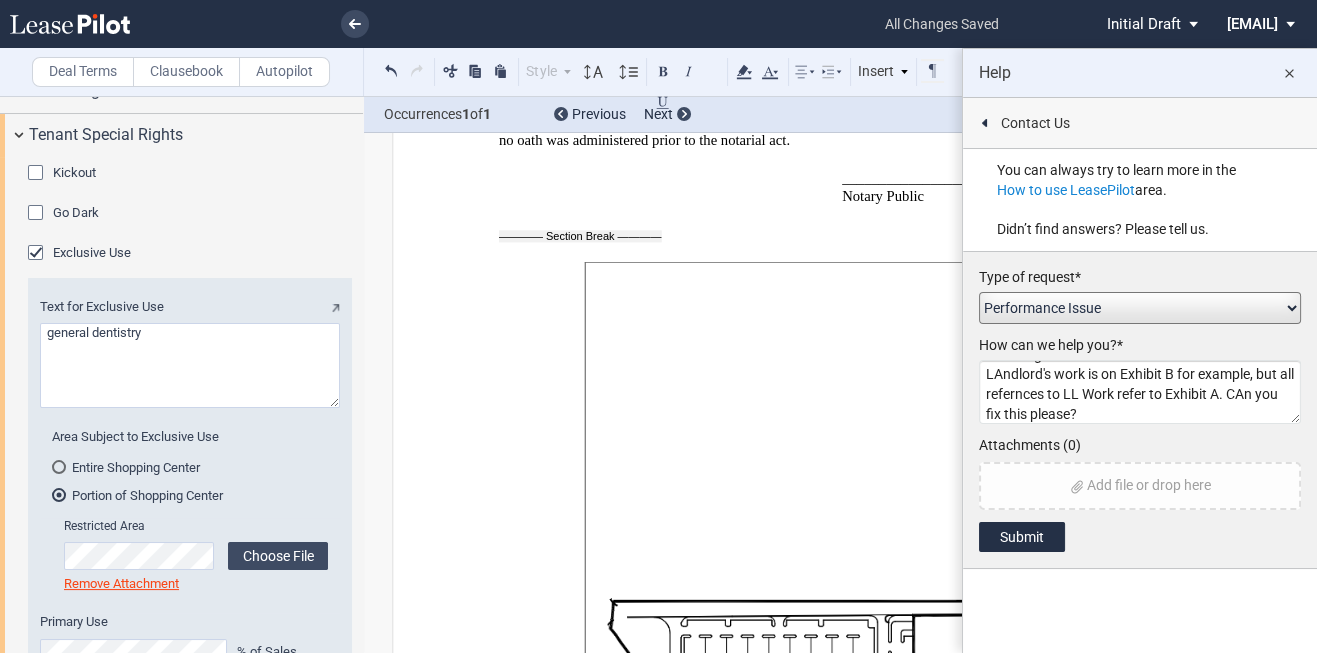 click on "In the Park Dental Lease at [CITY] Crossing Exhibit A is not in its correct place and that tis throwing the internal exhibit references off. LAndlord's work is on Exhibit B for example, but all refernces to LL Work refer to Exhibit A. CAn you fix this please?" 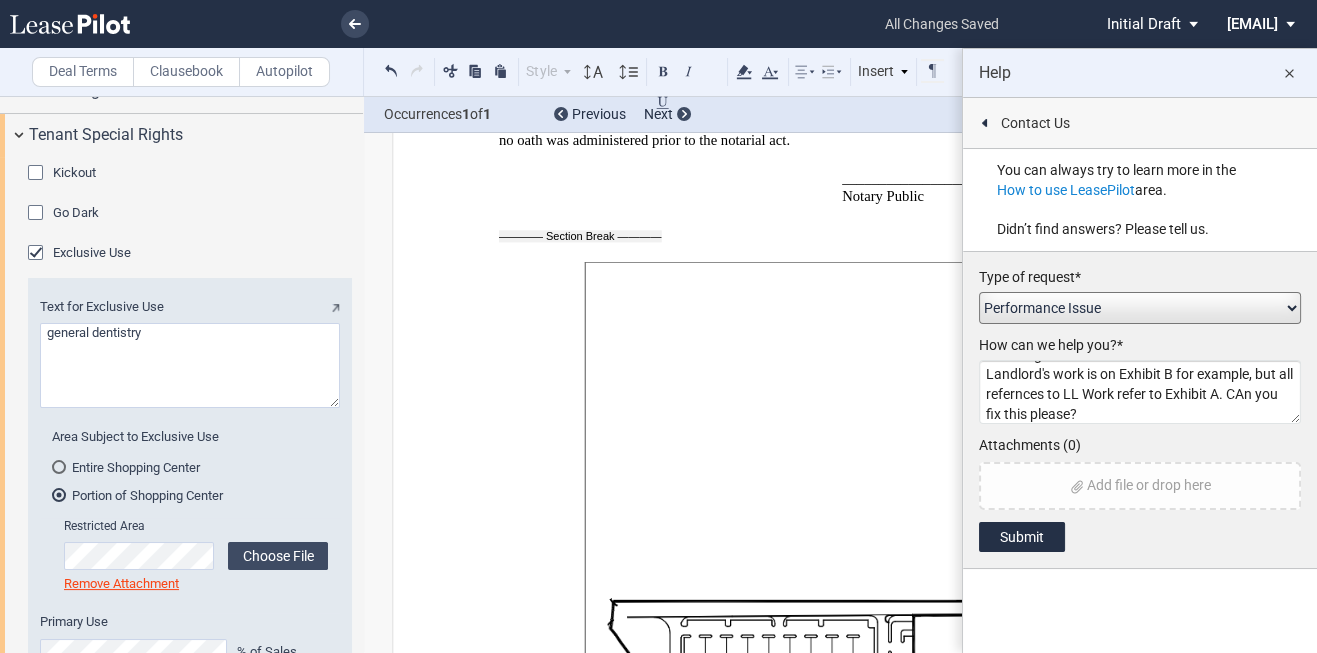 drag, startPoint x: 1033, startPoint y: 397, endPoint x: 1049, endPoint y: 393, distance: 16.492422 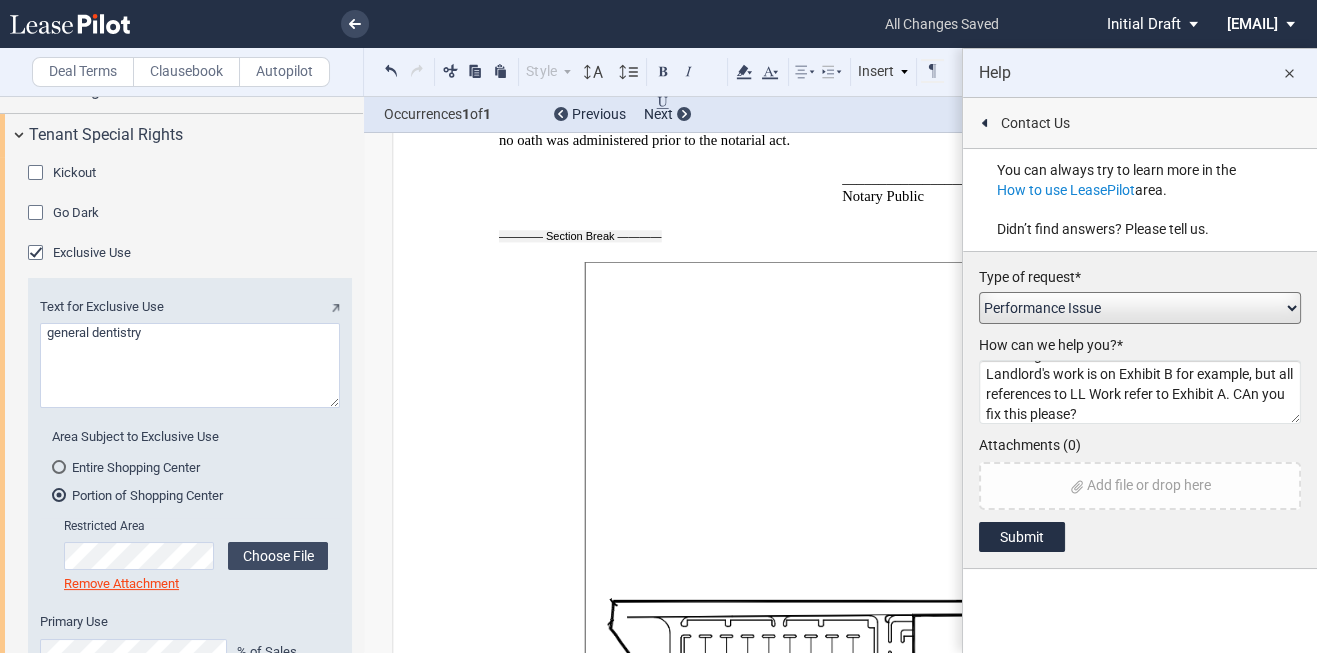 click on "In the Park Dental Lease at [CITY] Crossing Exhibit A is not in its correct place and that tis throwing the internal exhibit references off.  Landlord's work is on Exhibit B for example, but all references to LL Work refer to Exhibit A. CAn you fix this please?" 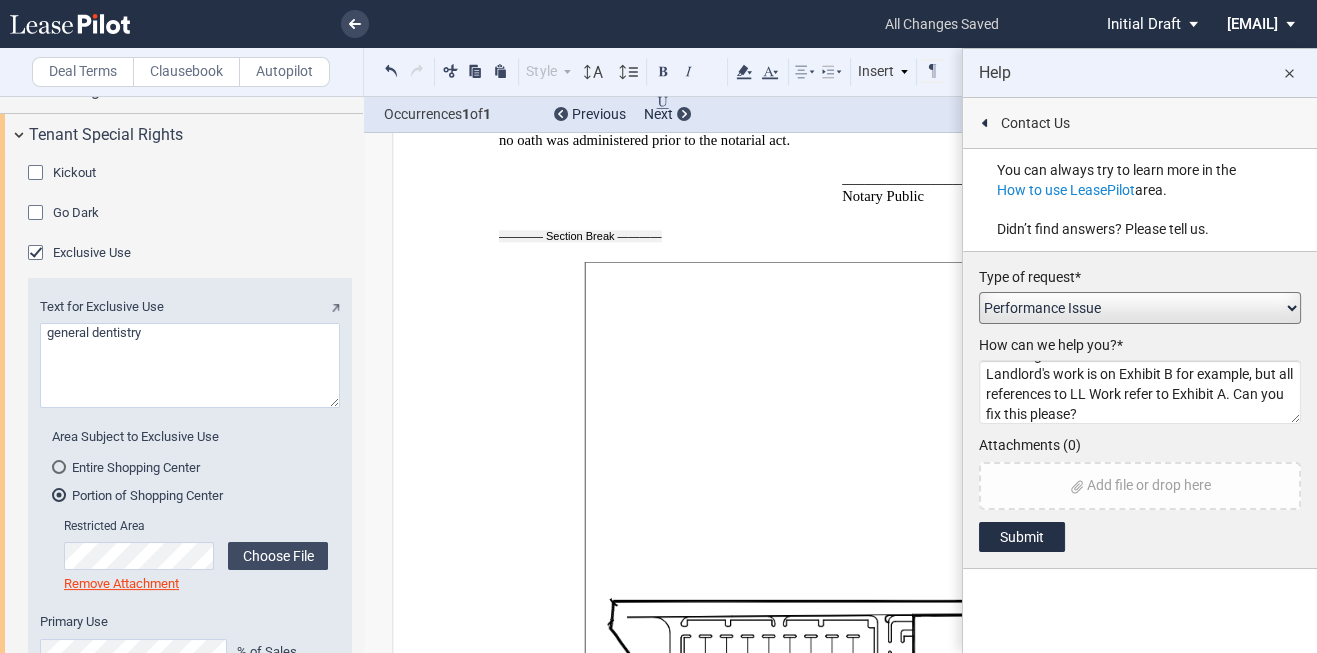 click on "In the Park Dental Lease at Waterlooo Crossing Exhibit A is not in its correct place and that tis throwing the internal exhibit references off.  Landlord's work is on Exhibit B for example, but all references to LL Work refer to Exhibit A. Can you fix this please?" 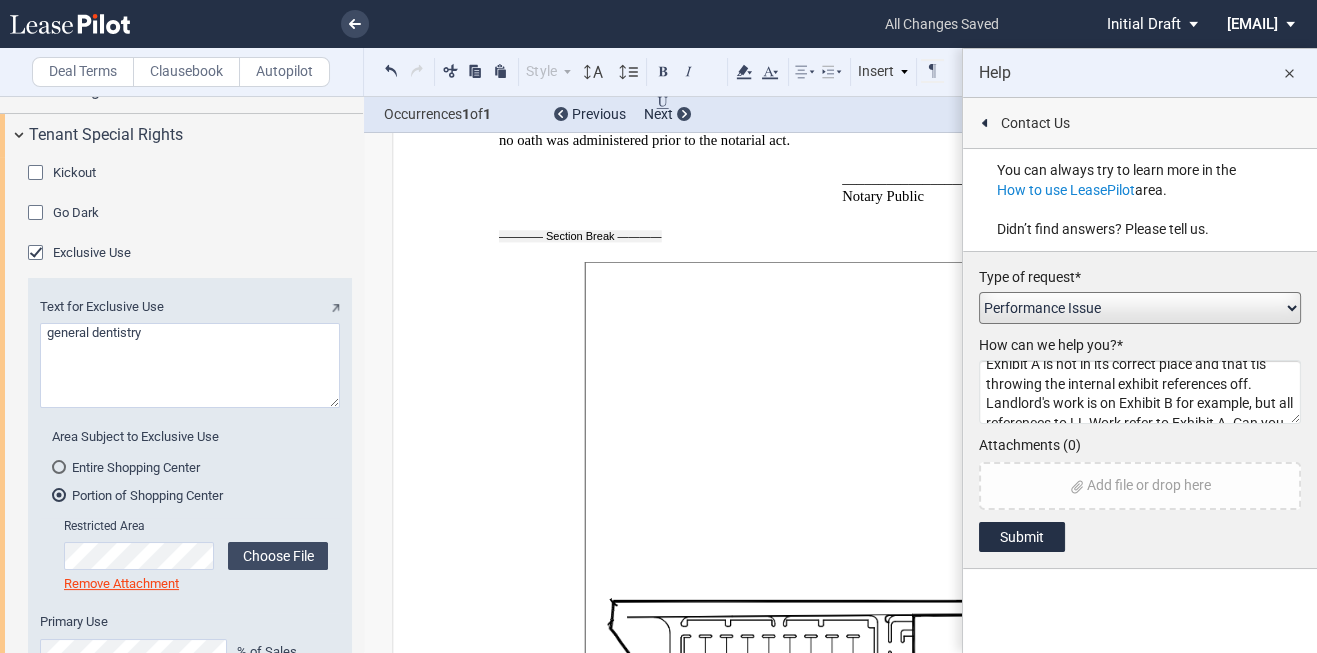 scroll, scrollTop: 0, scrollLeft: 0, axis: both 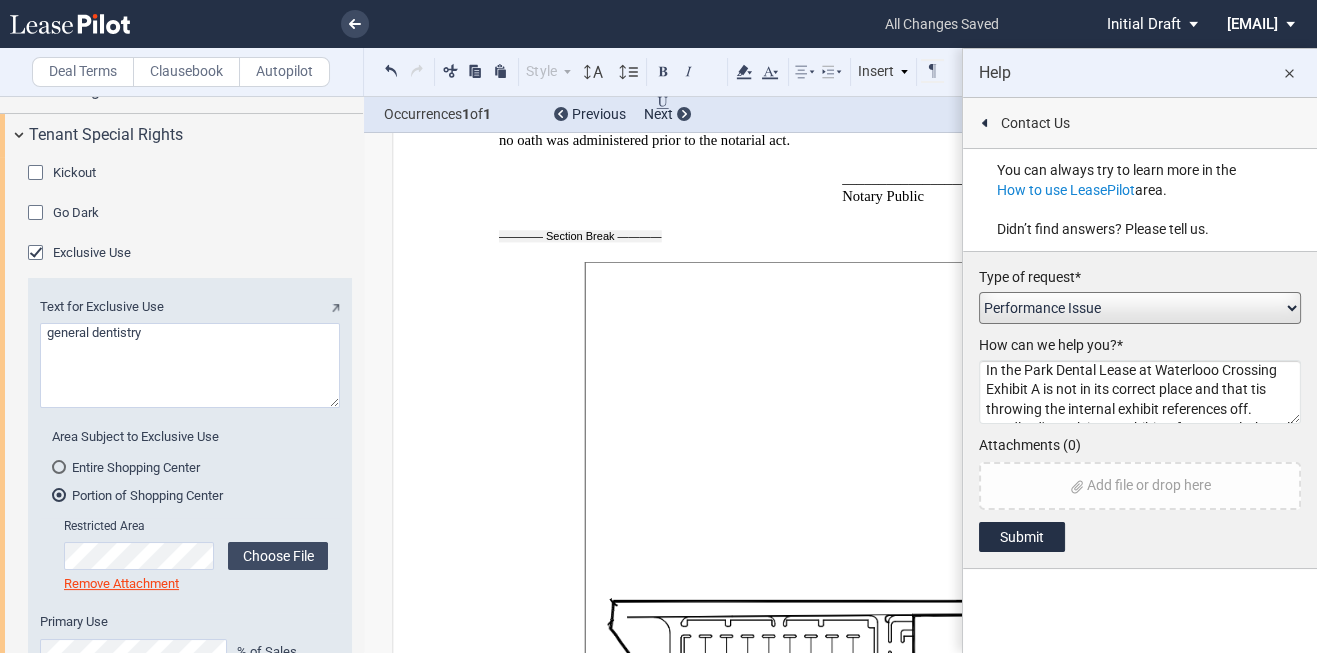 drag, startPoint x: 1259, startPoint y: 388, endPoint x: 1290, endPoint y: 369, distance: 36.359318 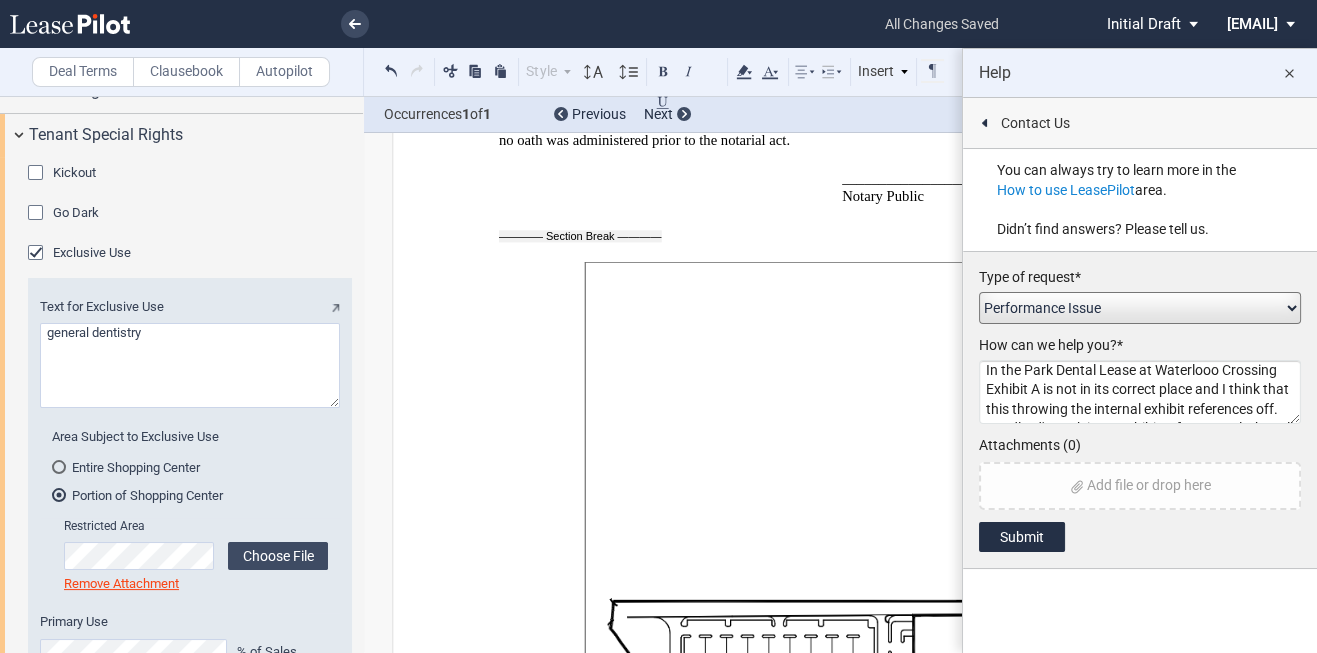 click on "In the Park Dental Lease at Waterlooo Crossing Exhibit A is not in its correct place and I think that this throwing the internal exhibit references off.  Landlord's work is on Exhibit B for example, but all references to LL Work refer to Exhibit A. Can you fix this please? Thanks!" 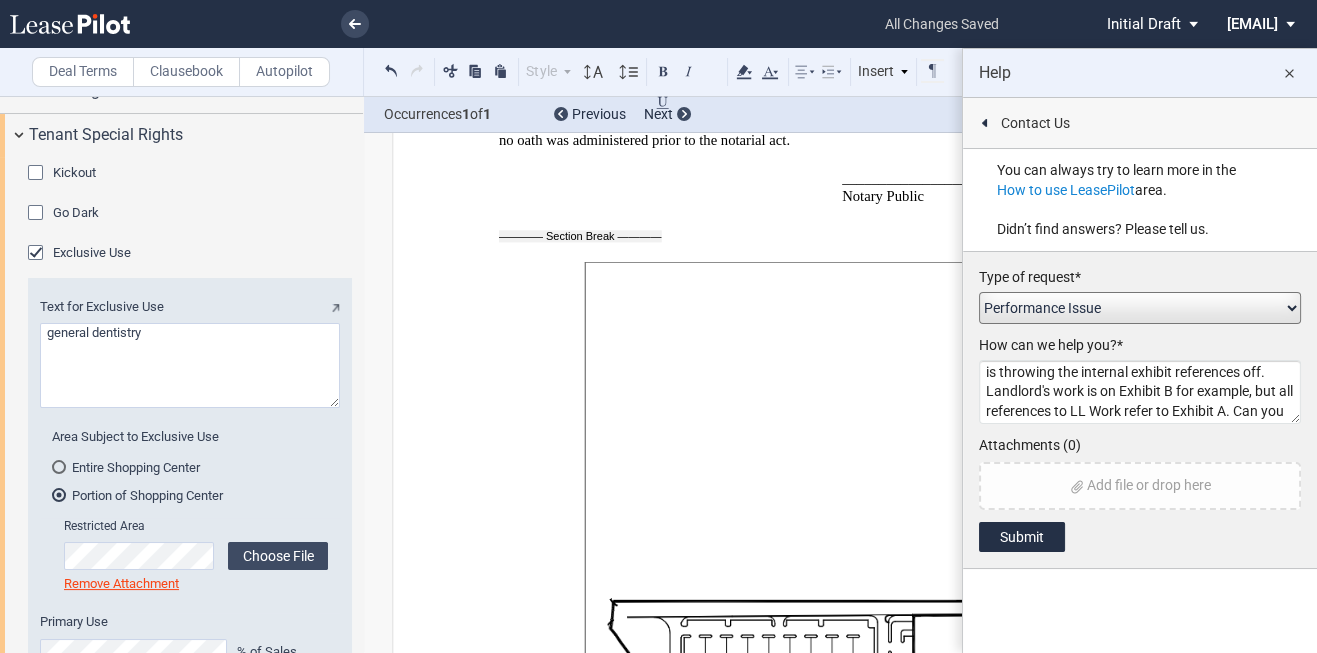 scroll, scrollTop: 54, scrollLeft: 0, axis: vertical 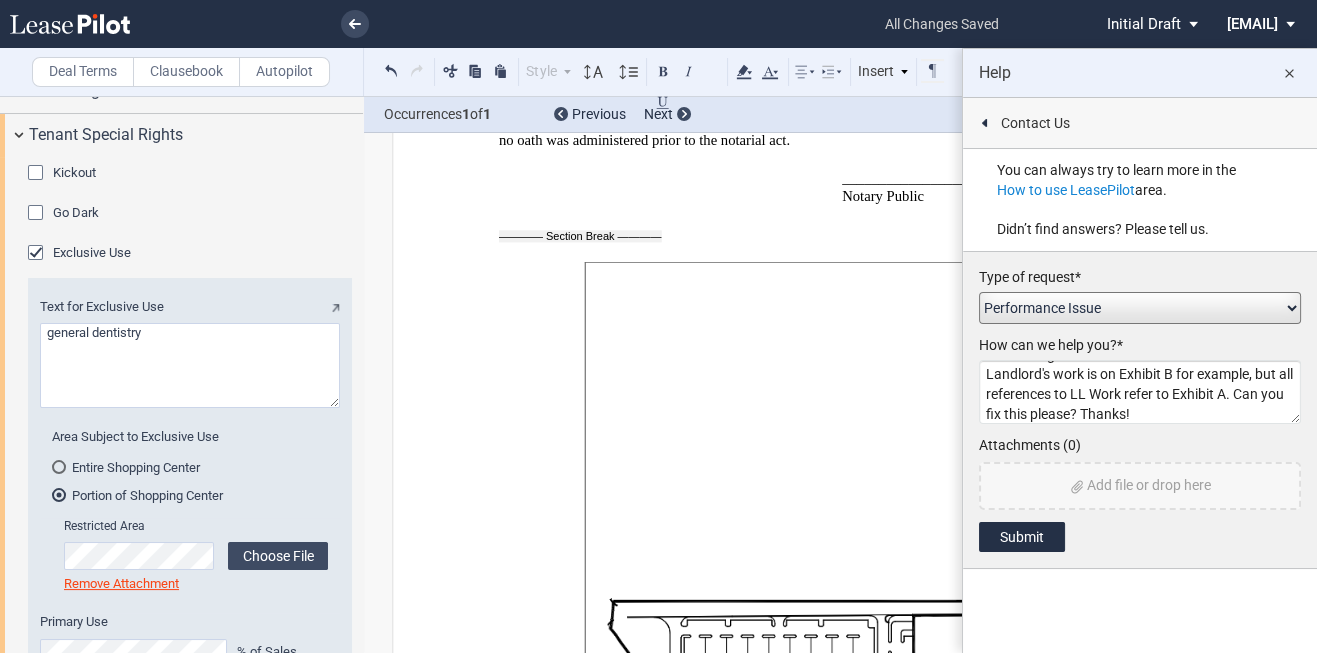 type on "In the Park Dental Lease at Waterlooo Crossing Exhibit A is not in its correct place and I think that is throwing the internal exhibit references off. Landlord's work is on Exhibit B for example, but all references to LL Work refer to Exhibit A. Can you fix this please? Thanks!" 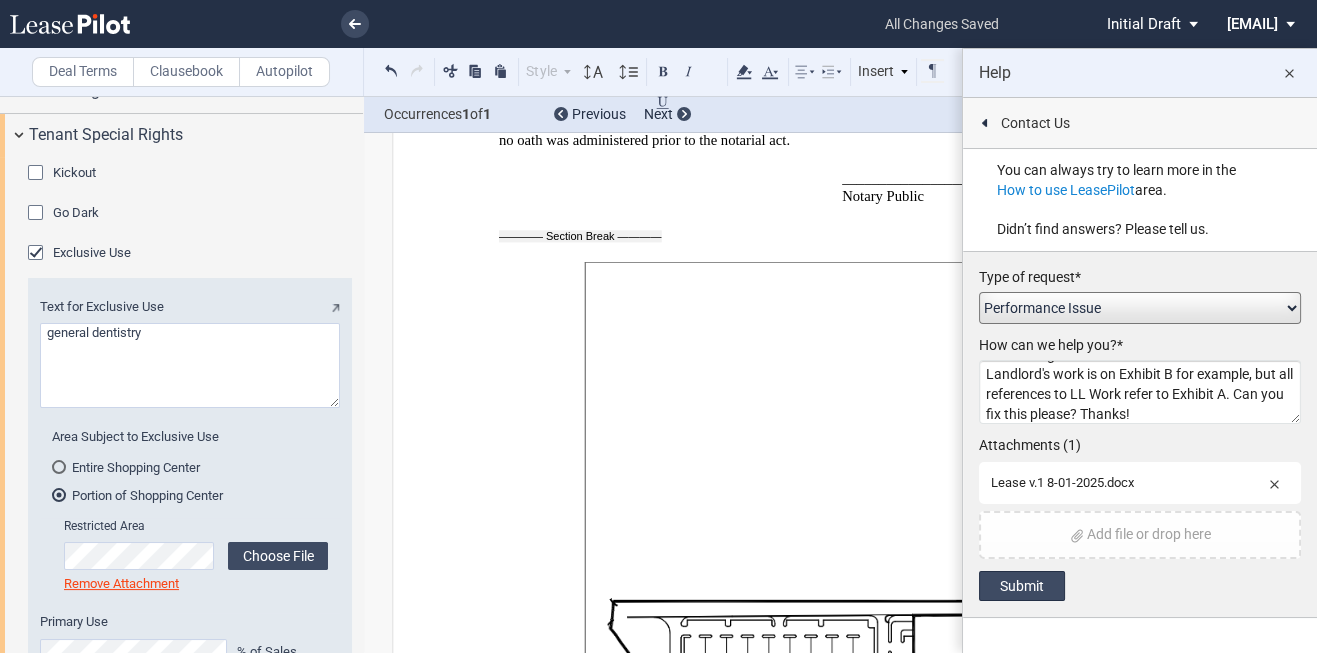 click on "Submit" 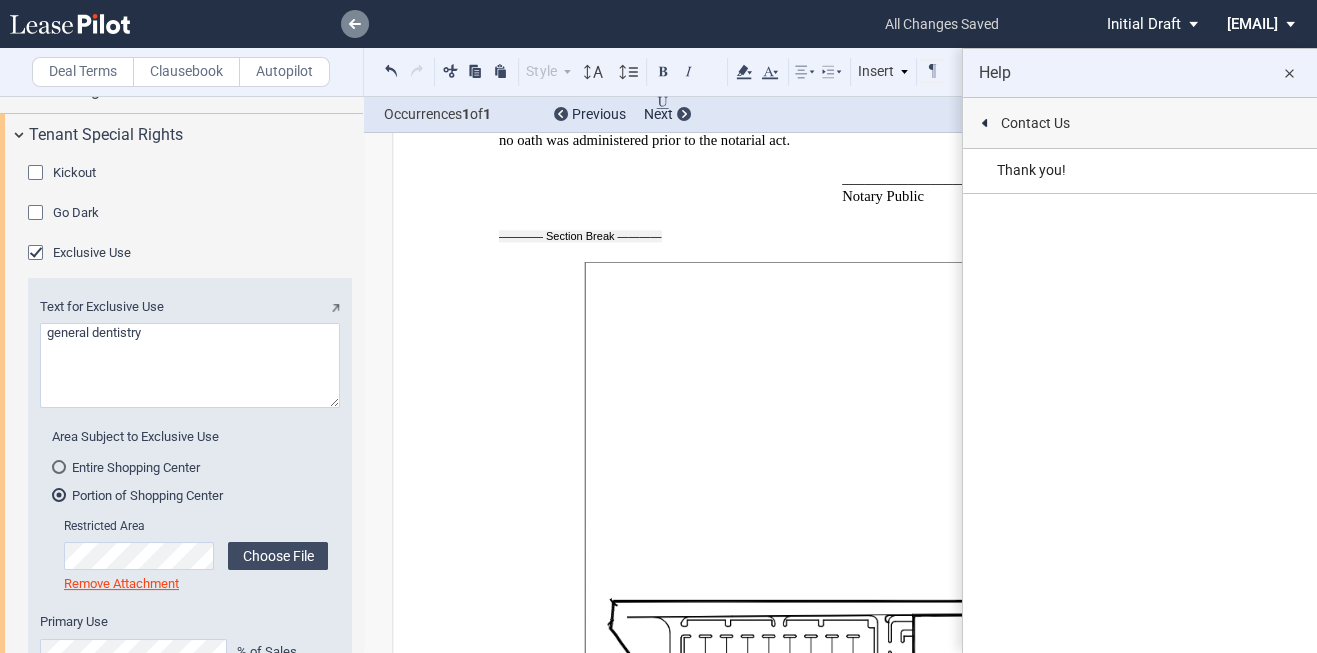 click 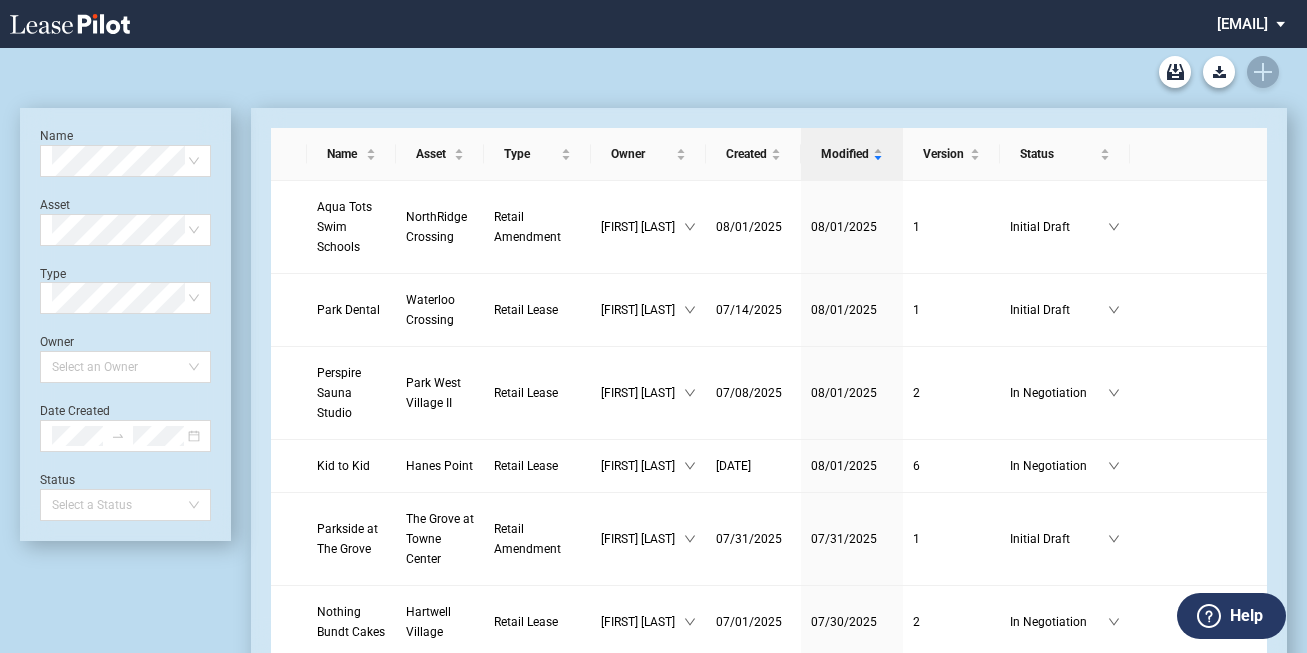 scroll, scrollTop: 0, scrollLeft: 0, axis: both 